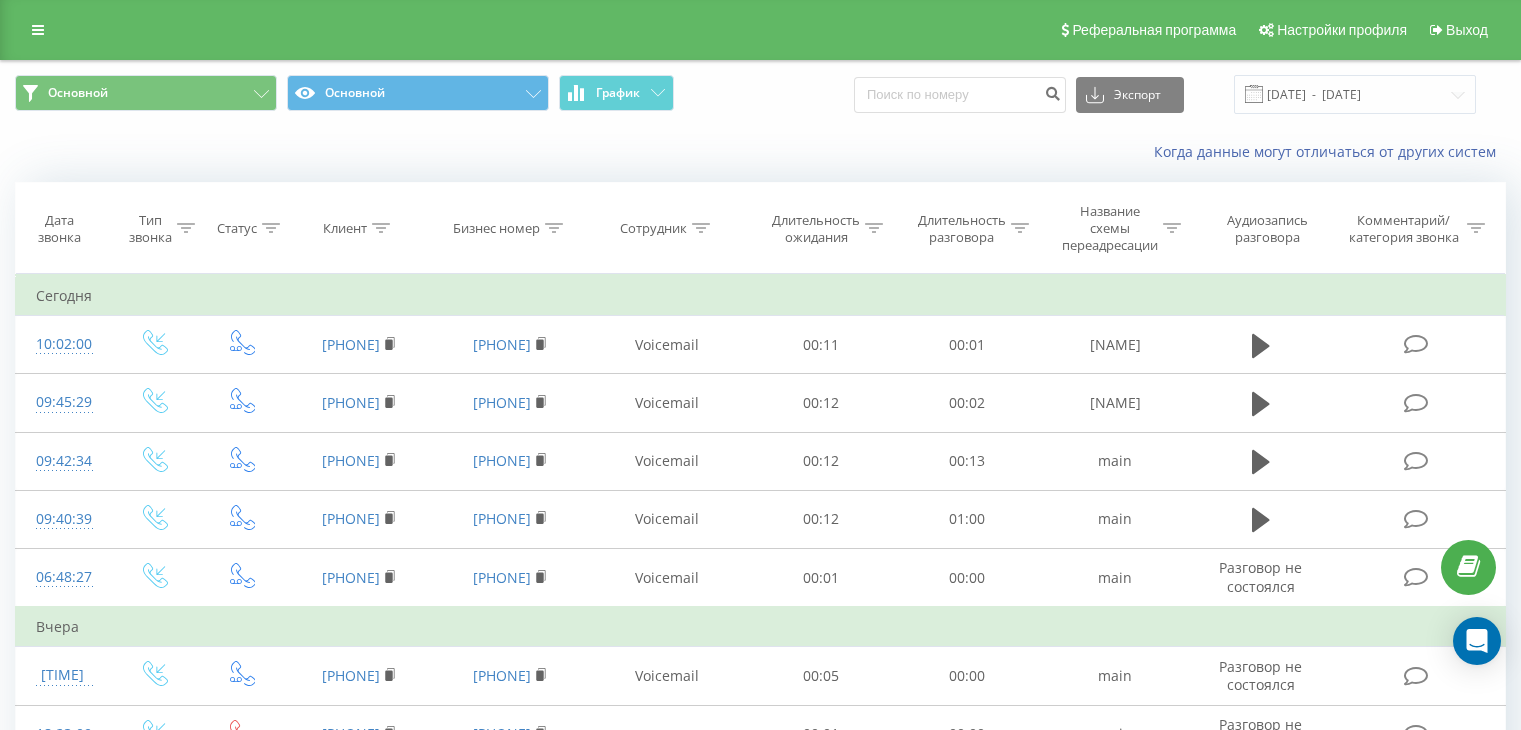scroll, scrollTop: 0, scrollLeft: 0, axis: both 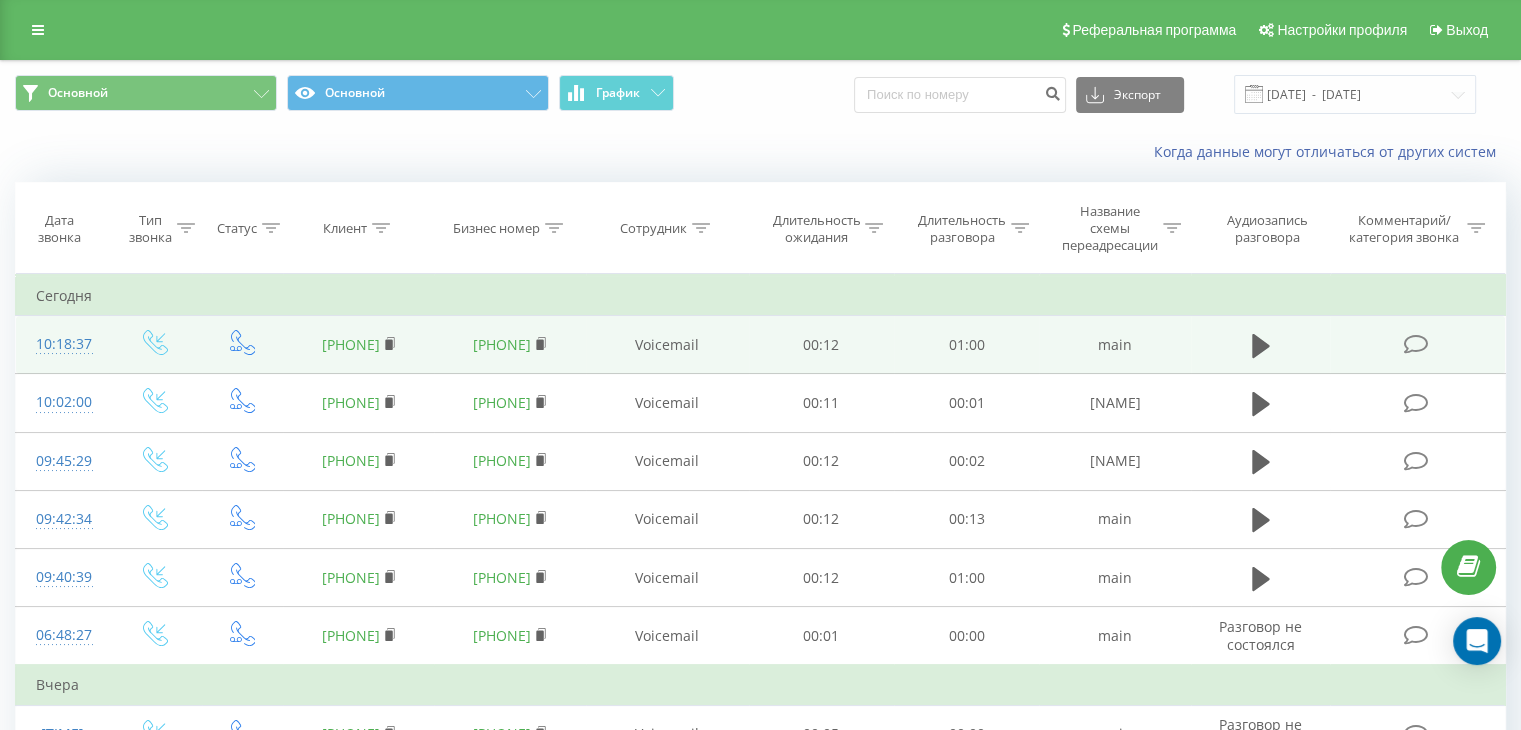 click on "[PHONE]" at bounding box center (351, 344) 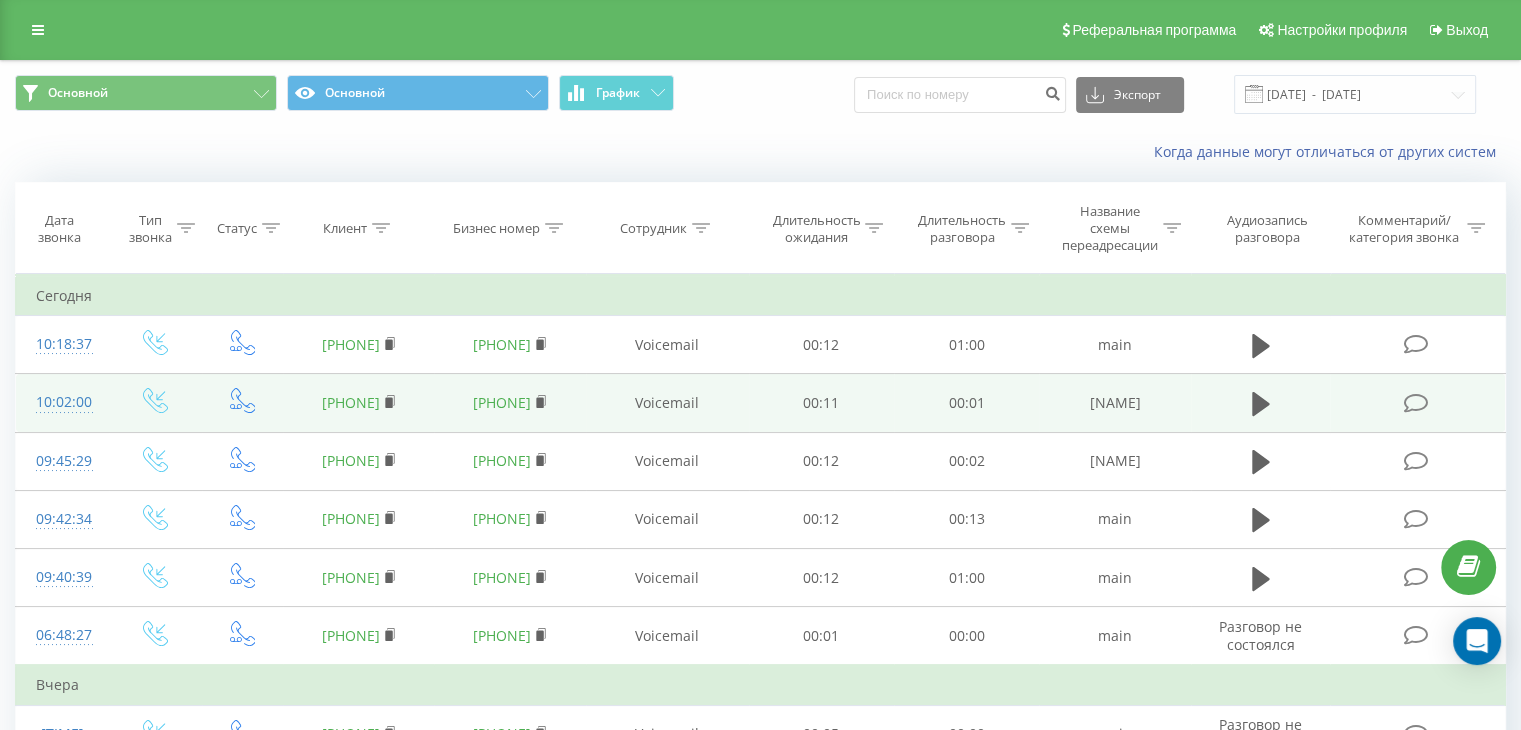click on "[PHONE]" at bounding box center [351, 402] 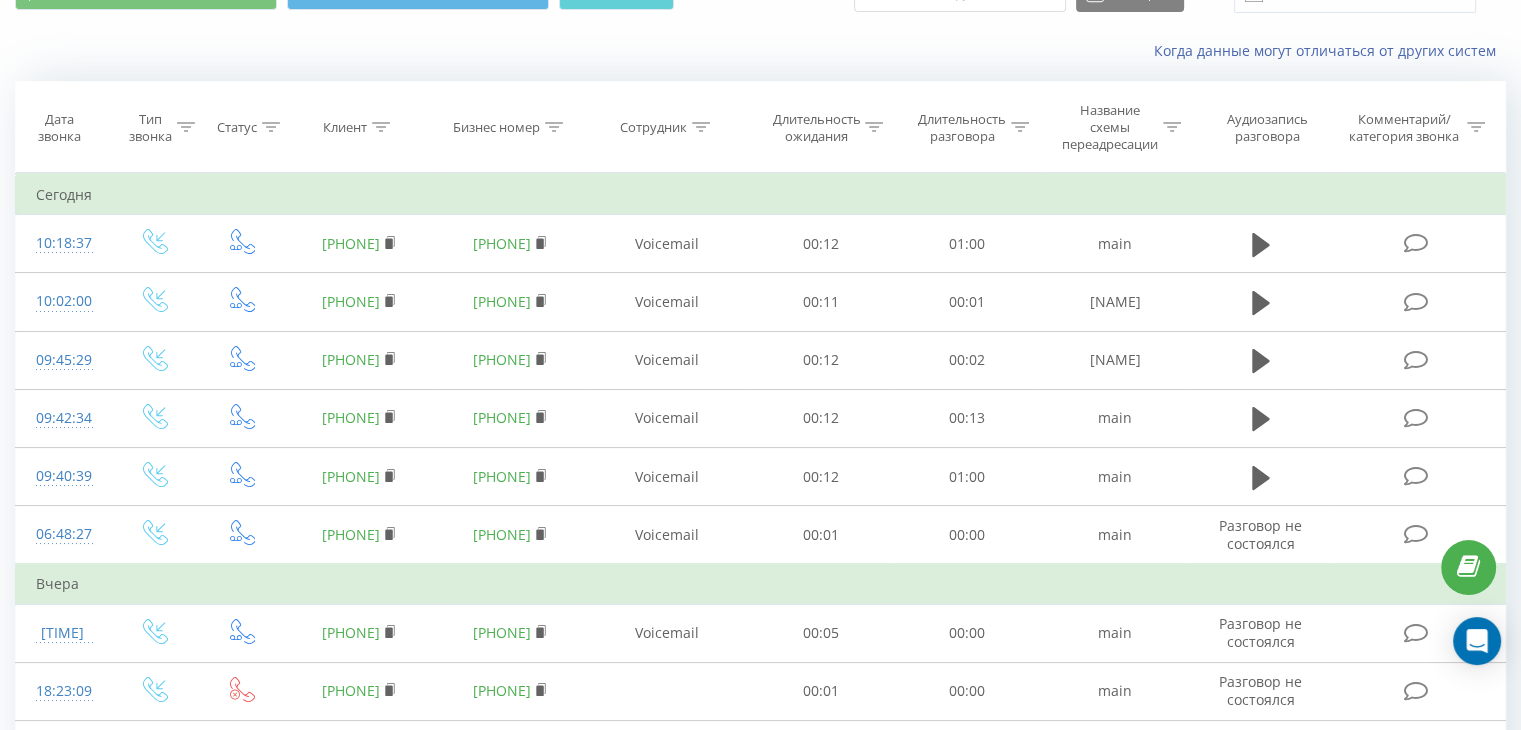 scroll, scrollTop: 200, scrollLeft: 0, axis: vertical 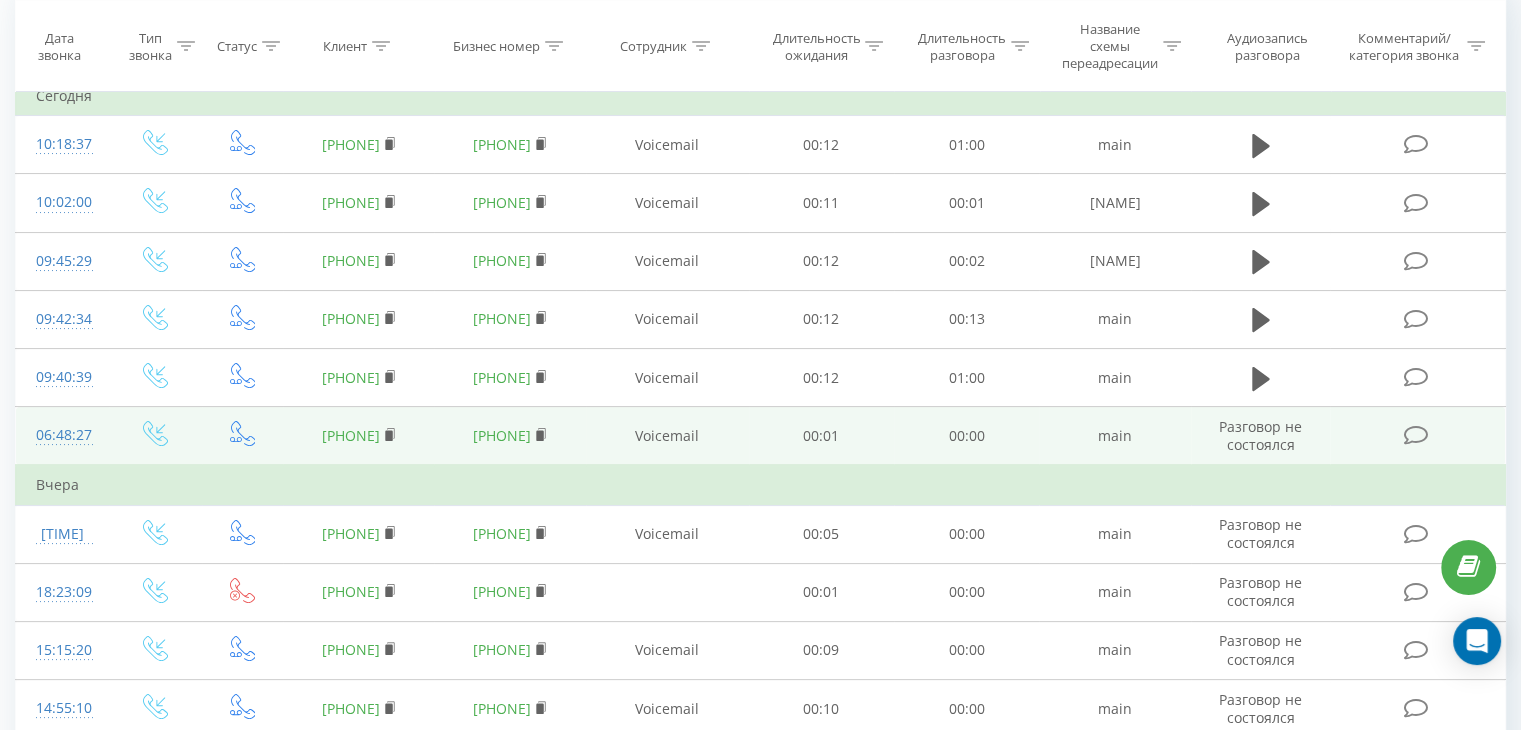 click on "[PHONE]" at bounding box center (351, 435) 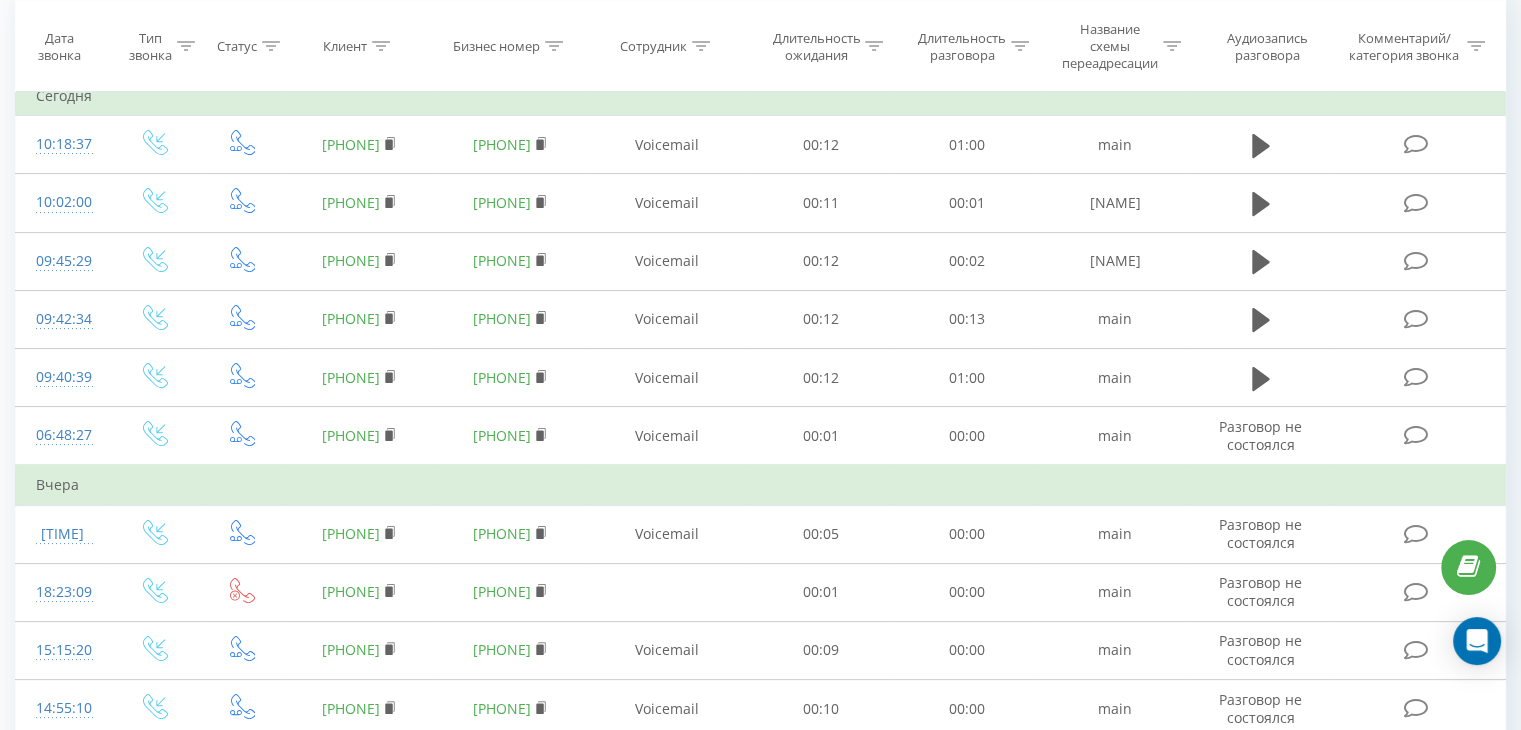 scroll, scrollTop: 500, scrollLeft: 0, axis: vertical 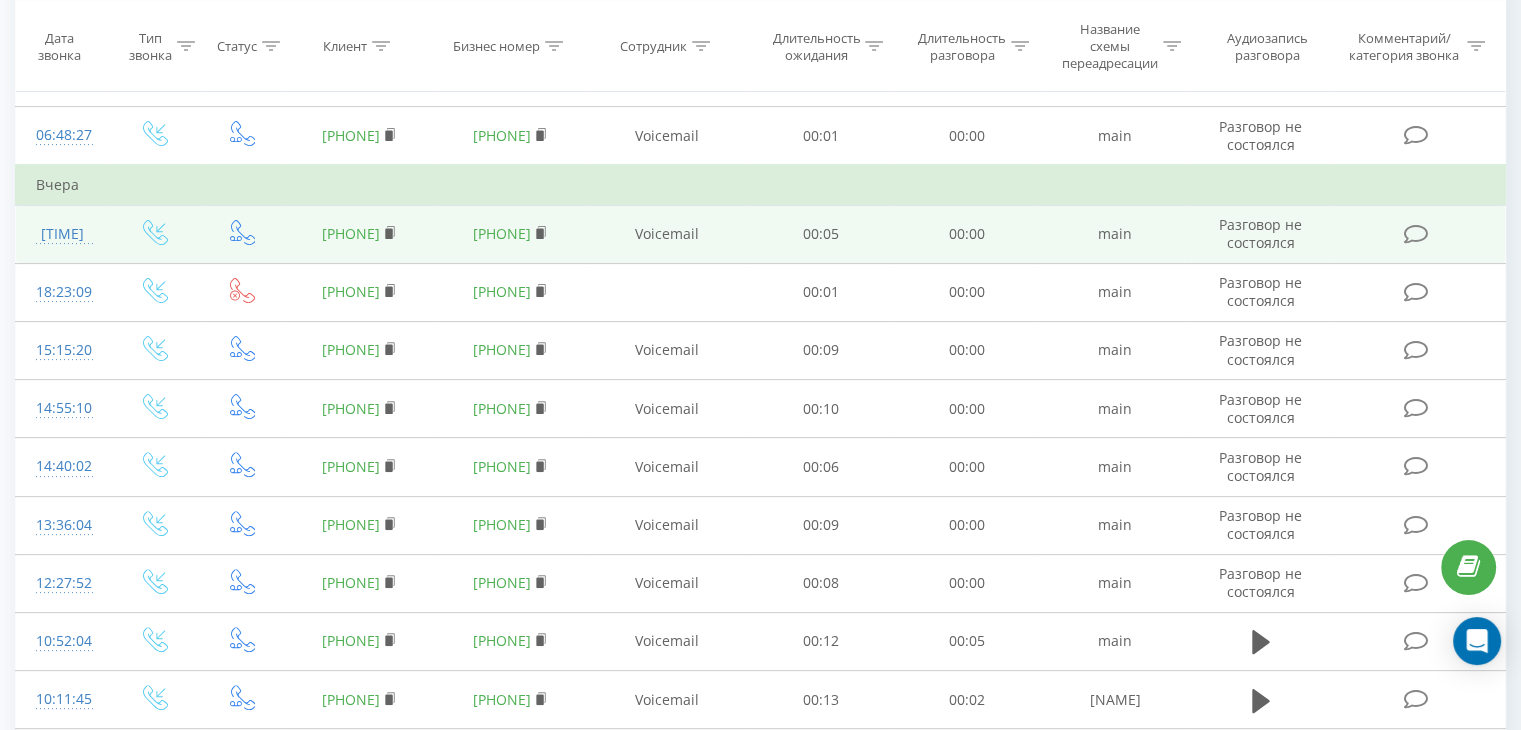 click on "[PHONE]" at bounding box center [351, 233] 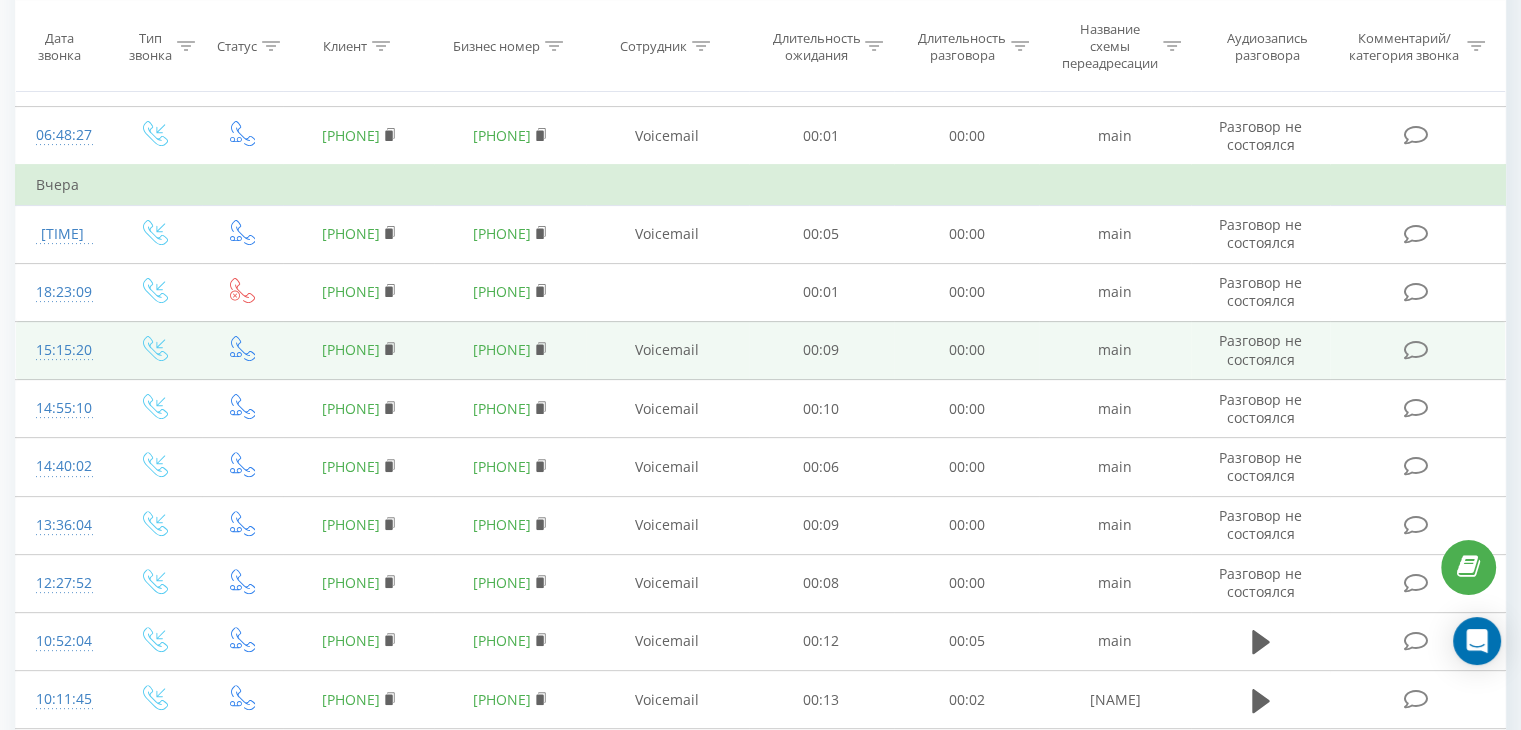 click on "[PHONE]" at bounding box center [351, 349] 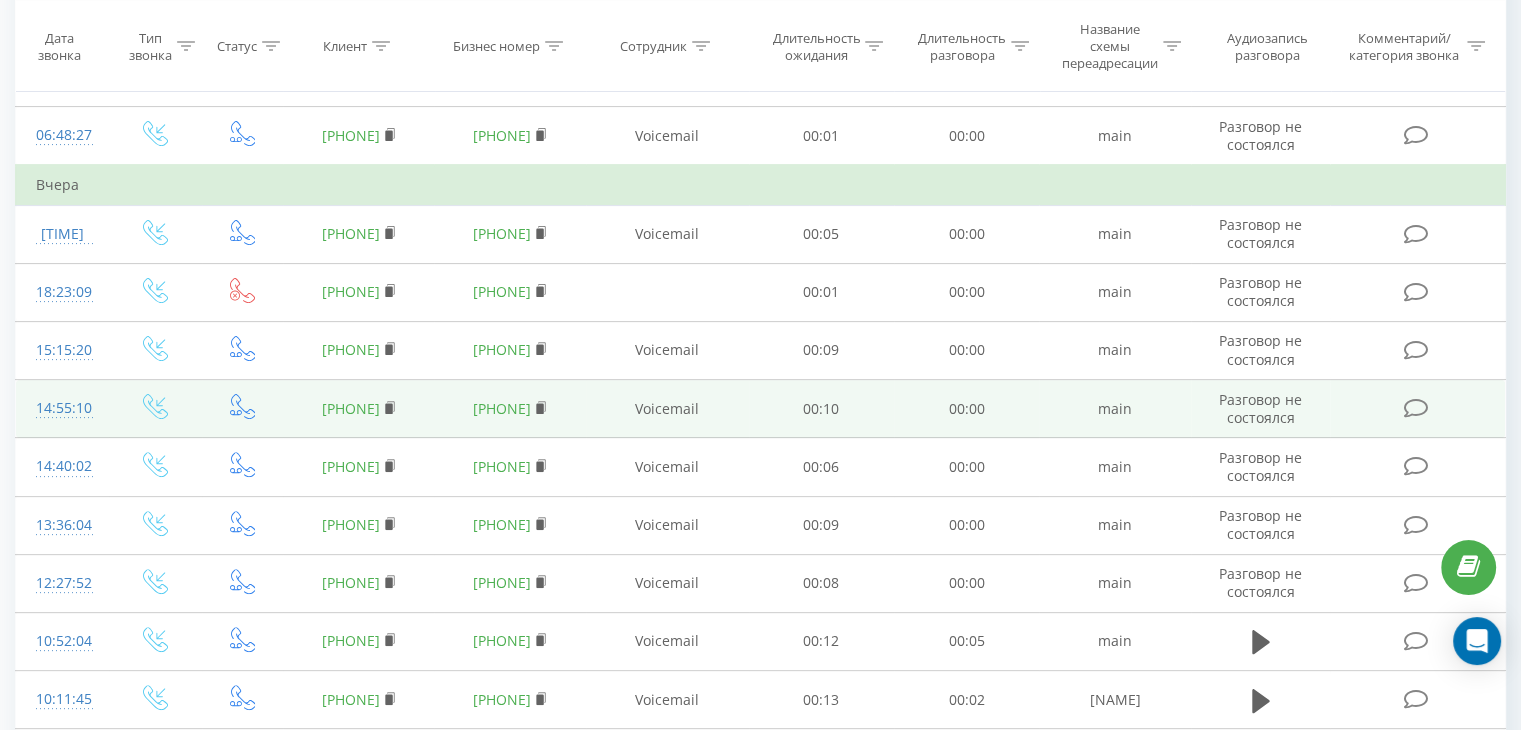 click on "[PHONE]" at bounding box center [351, 408] 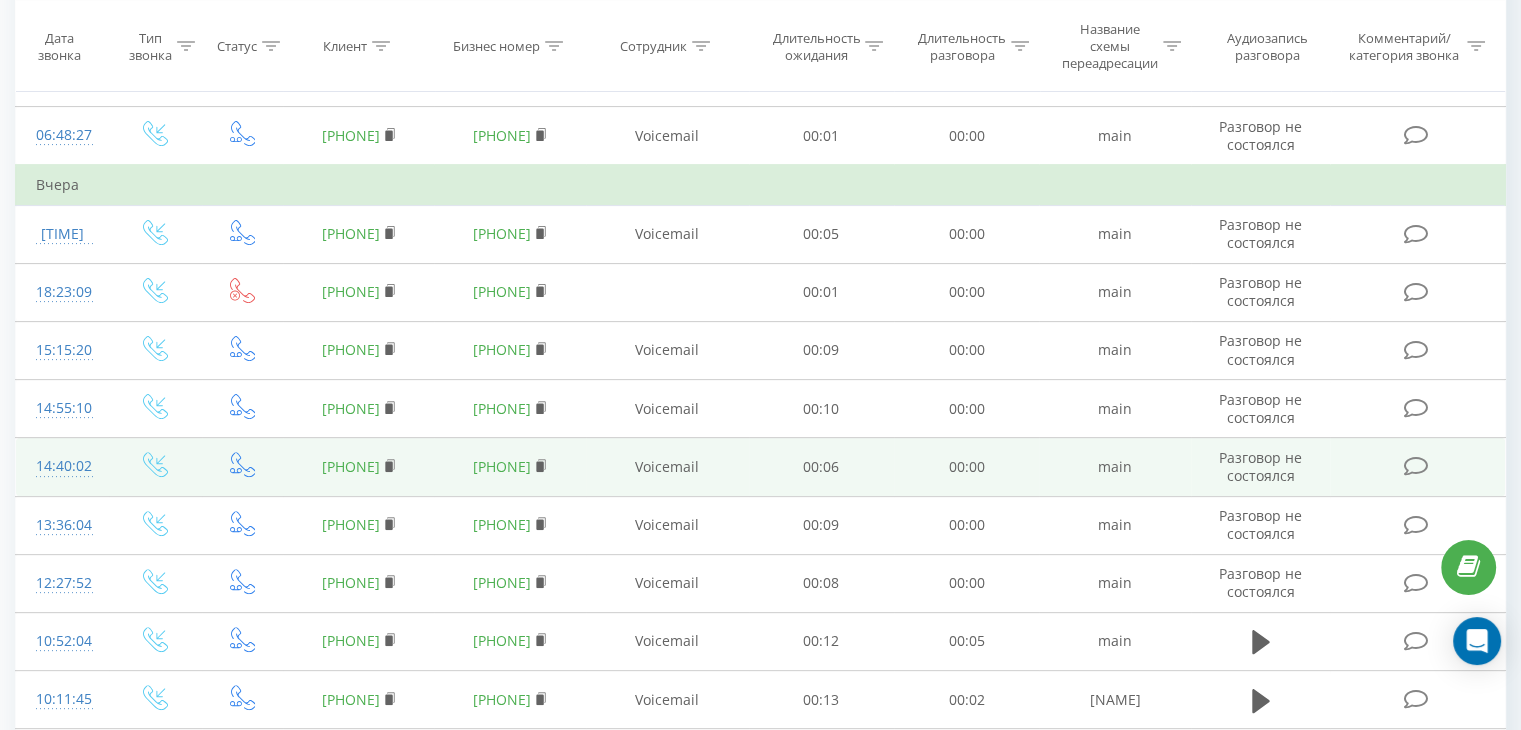 click on "[PHONE]" at bounding box center (351, 466) 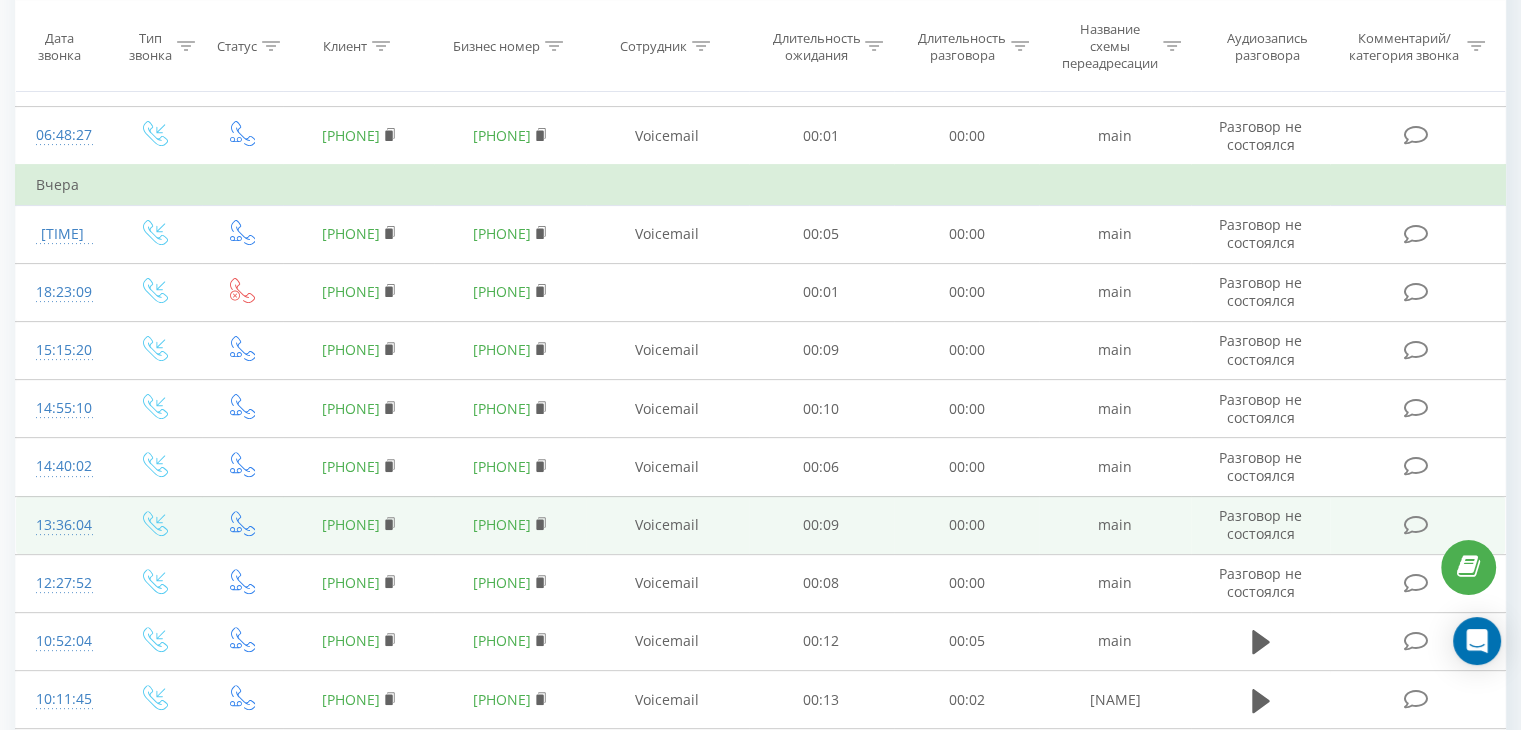 click on "[PHONE]" at bounding box center (351, 524) 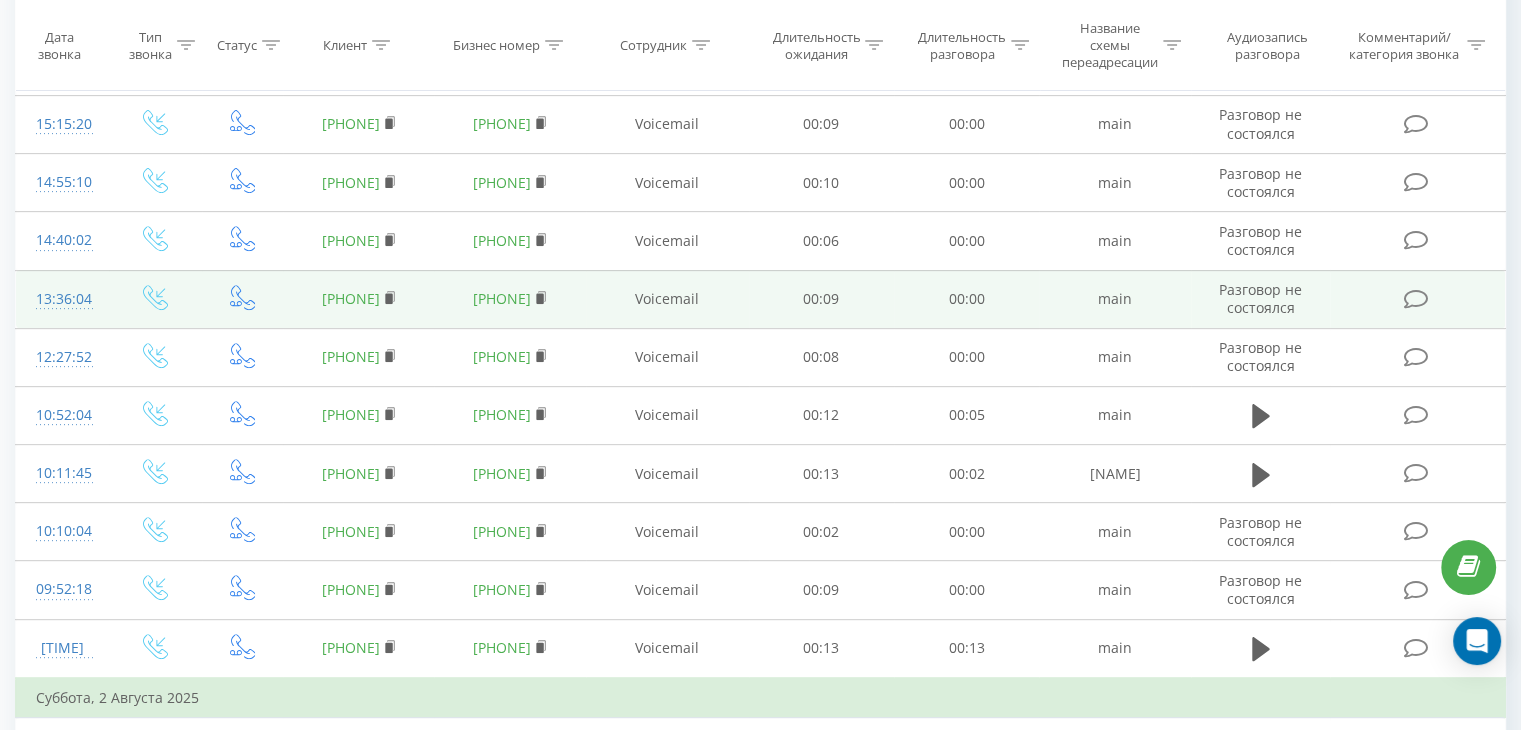 scroll, scrollTop: 800, scrollLeft: 0, axis: vertical 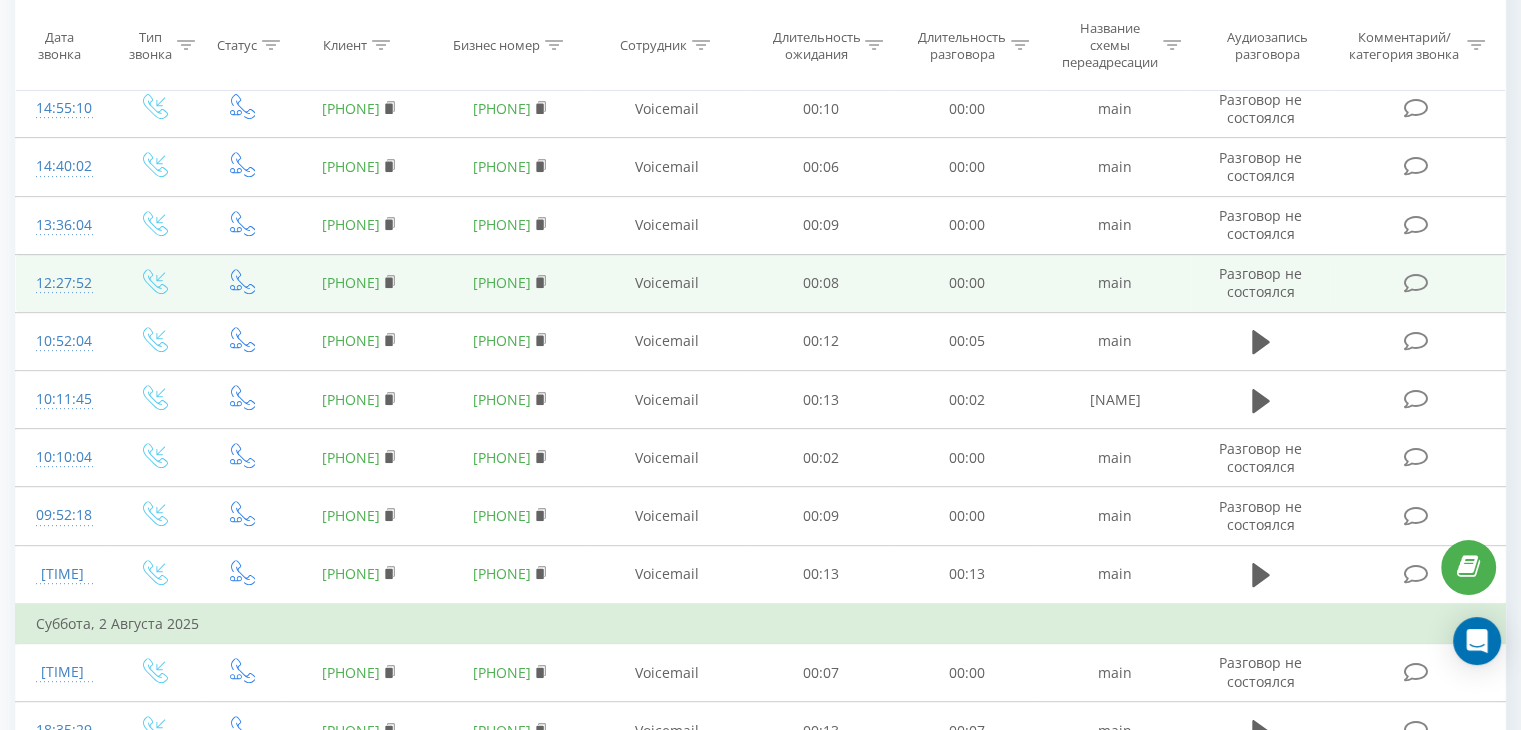 click on "[PHONE]" at bounding box center [351, 282] 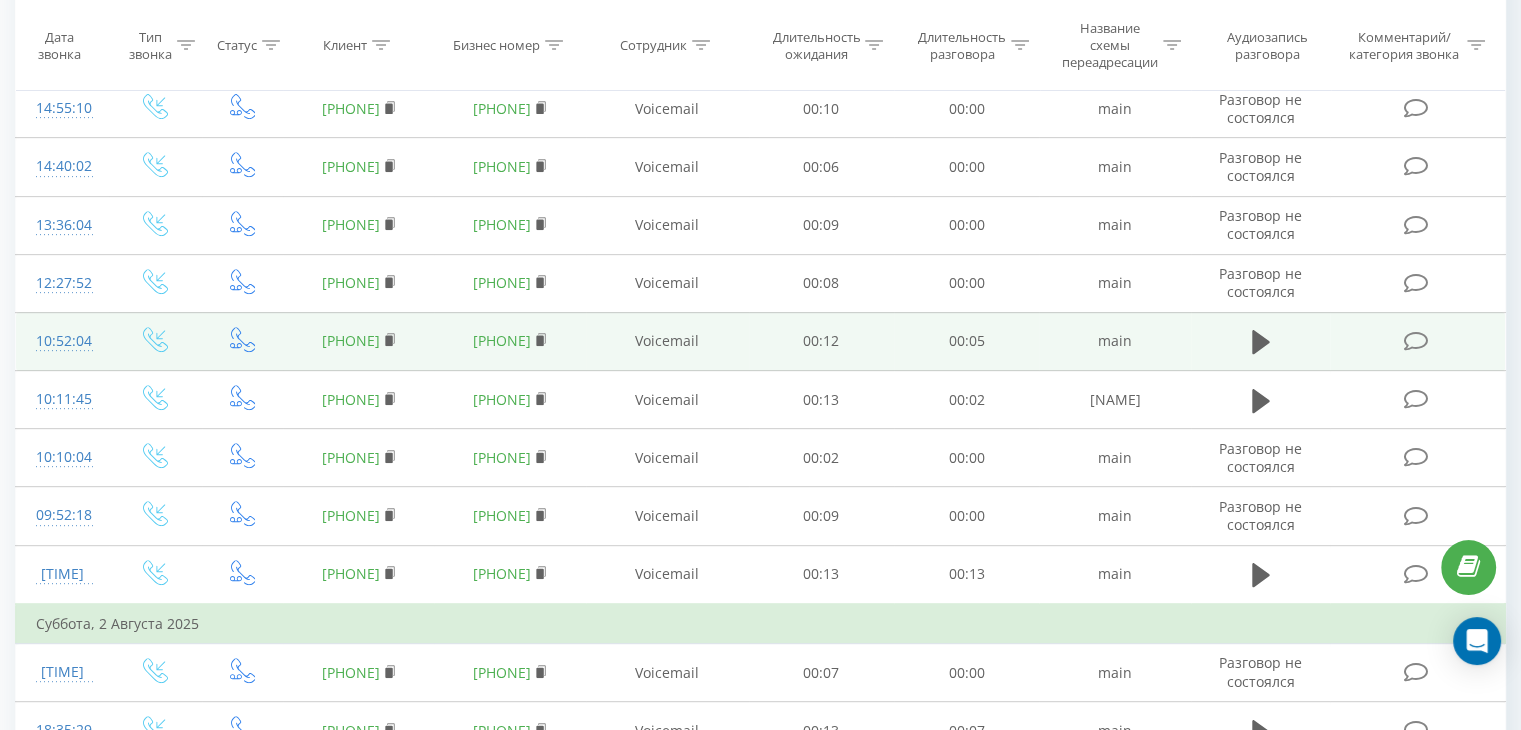 click on "[PHONE]" at bounding box center (351, 340) 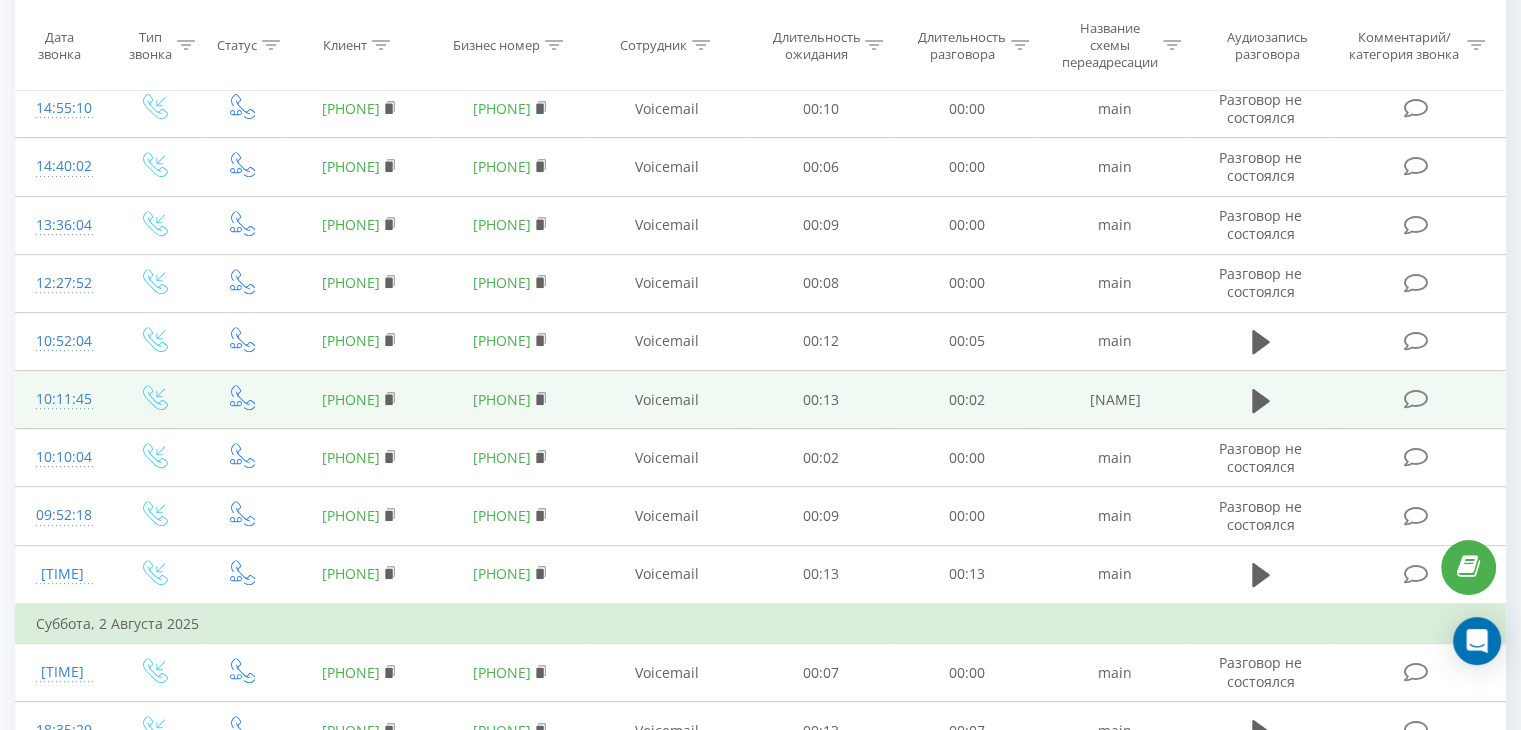 click on "[PHONE]" at bounding box center [351, 399] 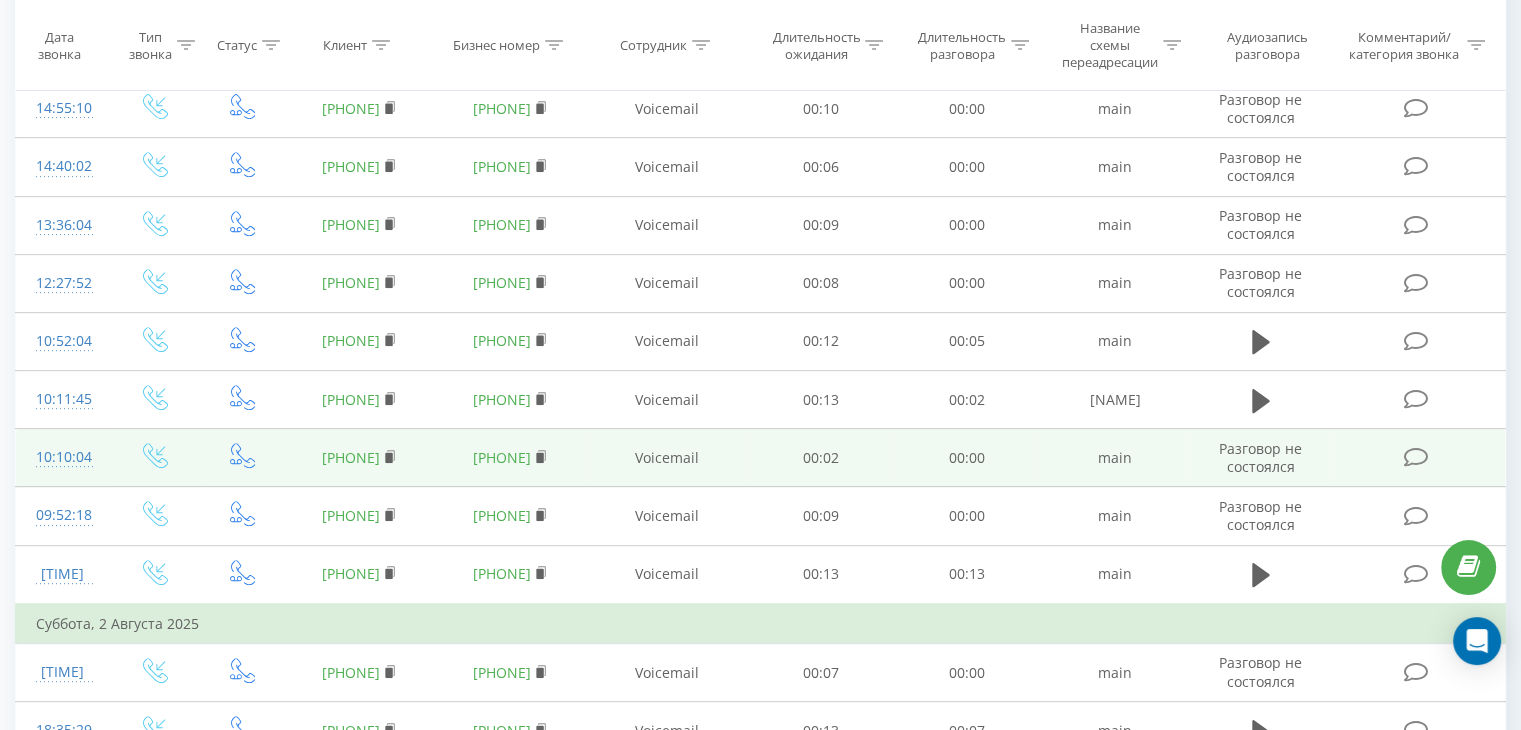 click on "[PHONE]" at bounding box center [351, 457] 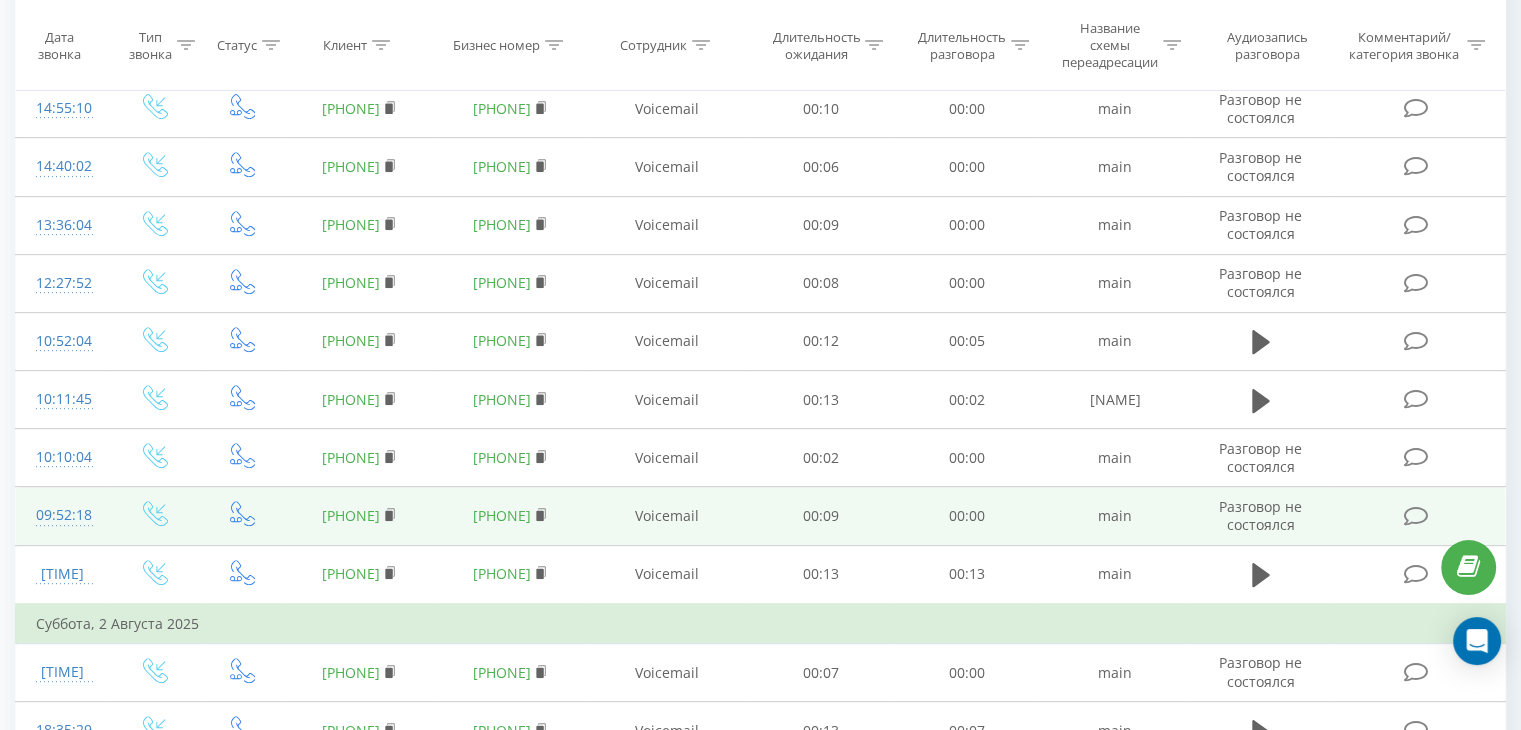 click on "[PHONE]" at bounding box center [351, 515] 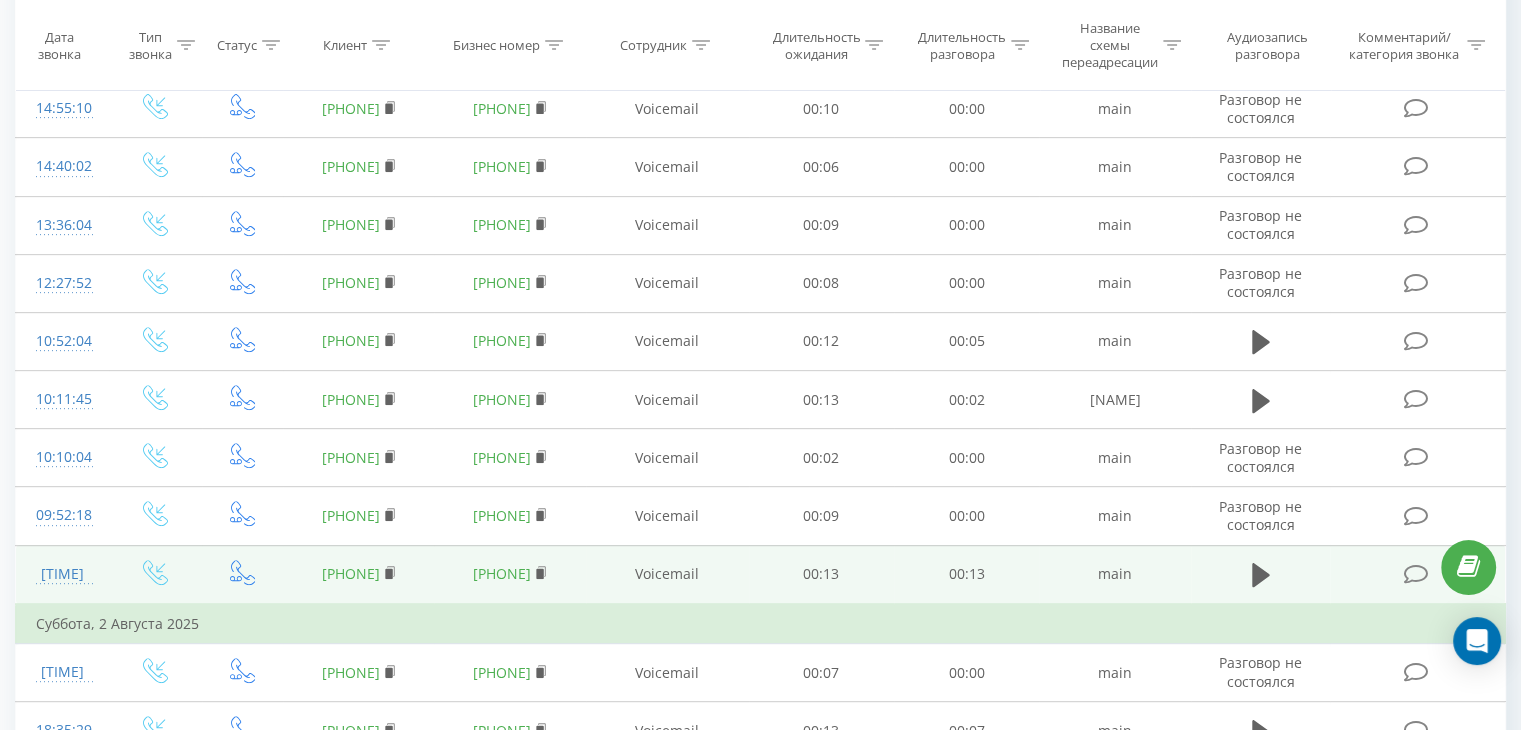 click on "[PHONE]" at bounding box center (351, 573) 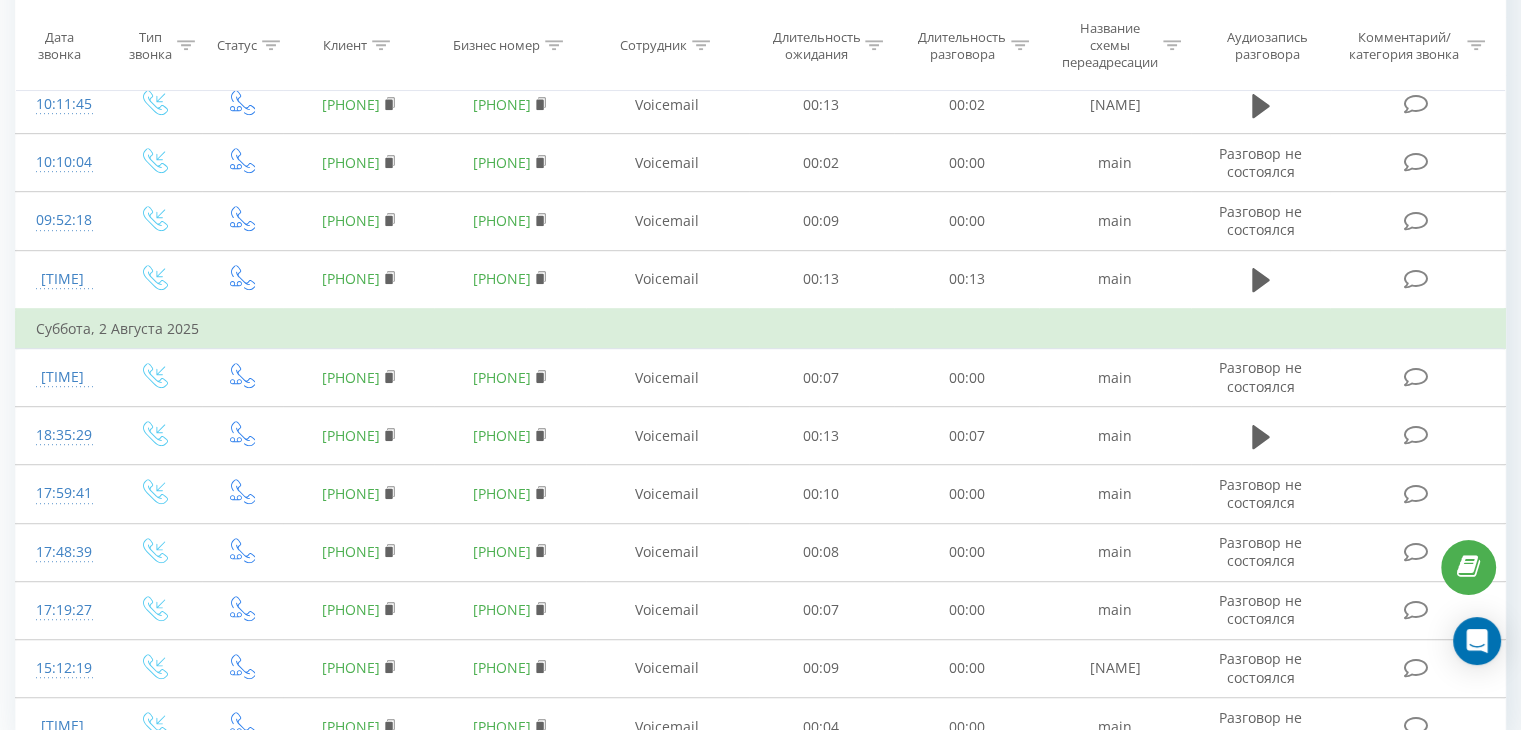 scroll, scrollTop: 1189, scrollLeft: 0, axis: vertical 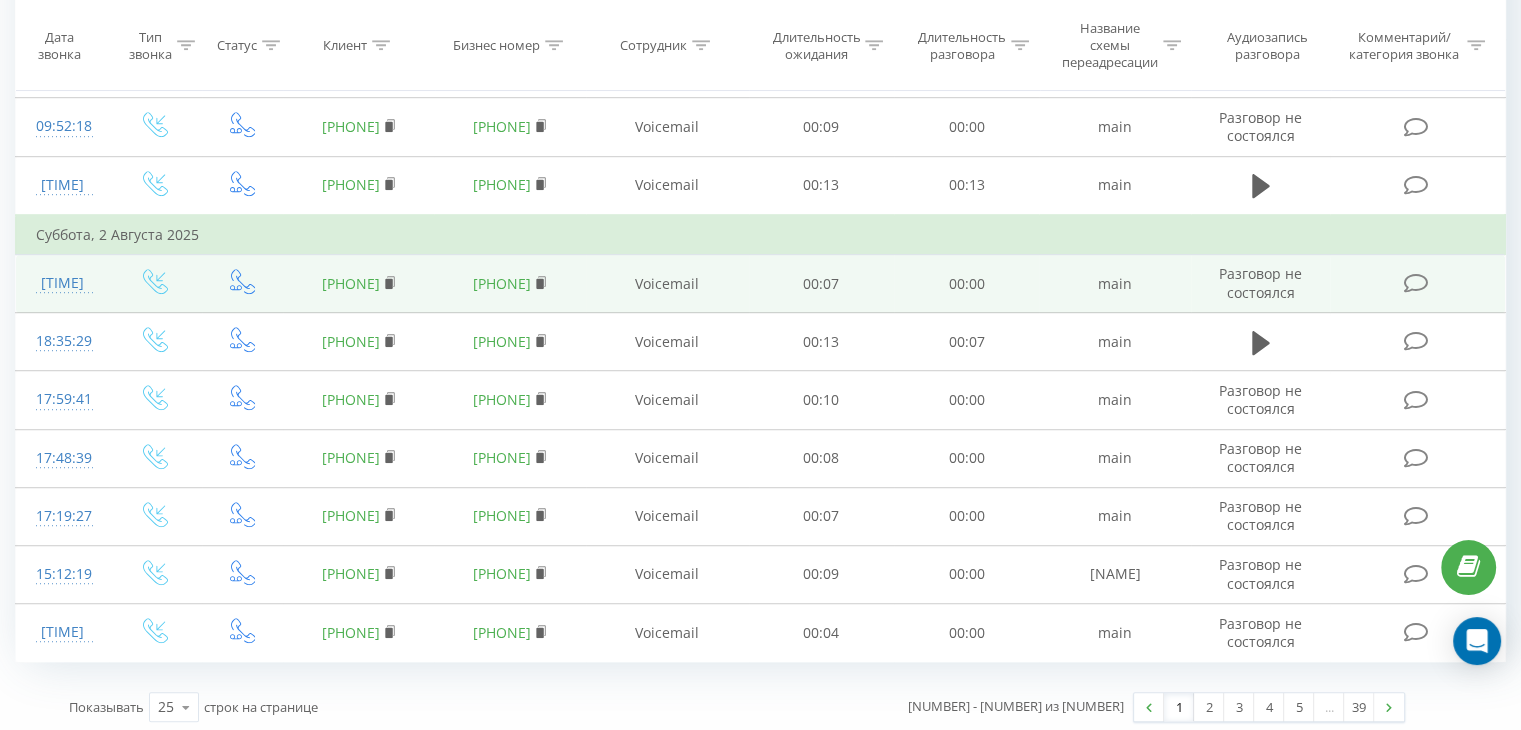 click on "[PHONE]" at bounding box center [351, 283] 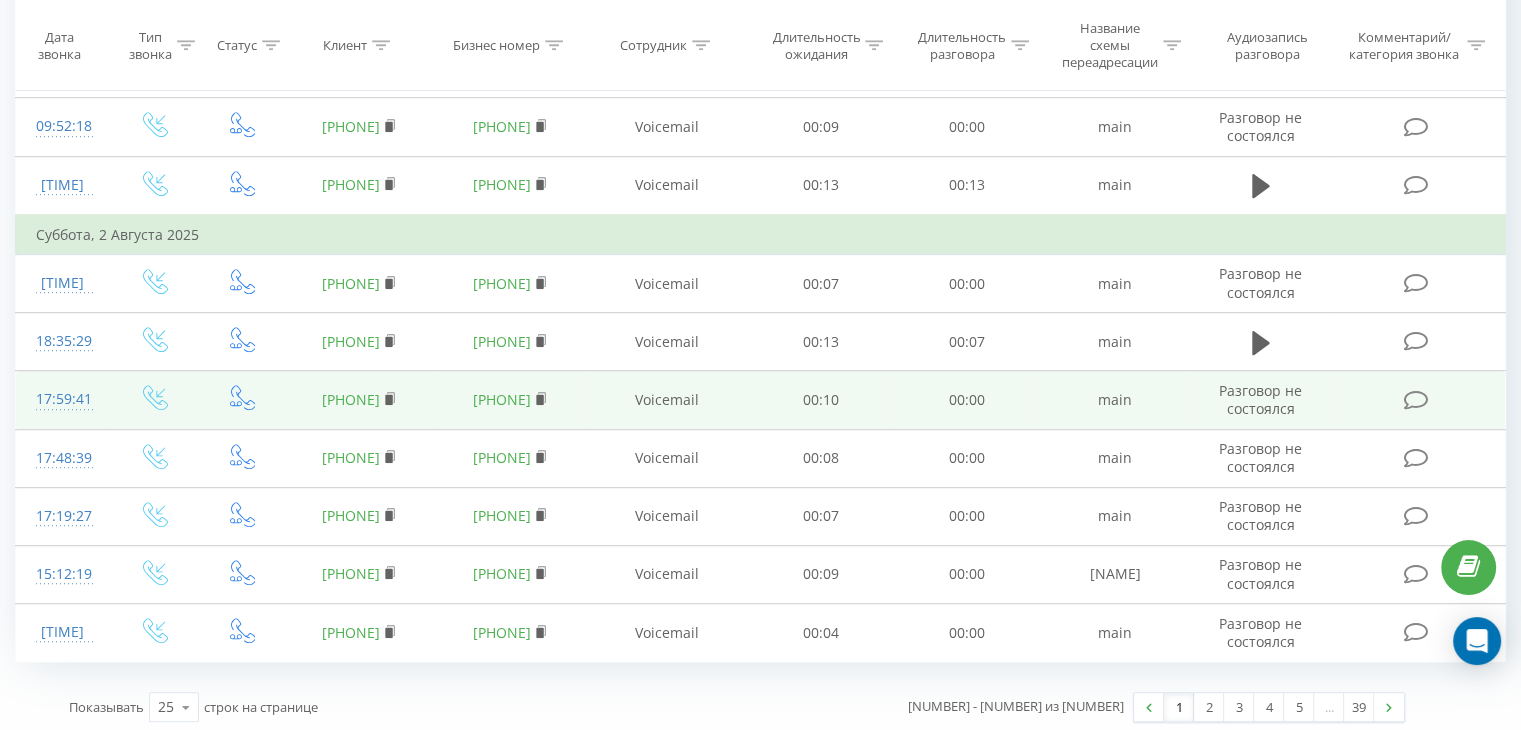 click on "[PHONE]" at bounding box center (351, 399) 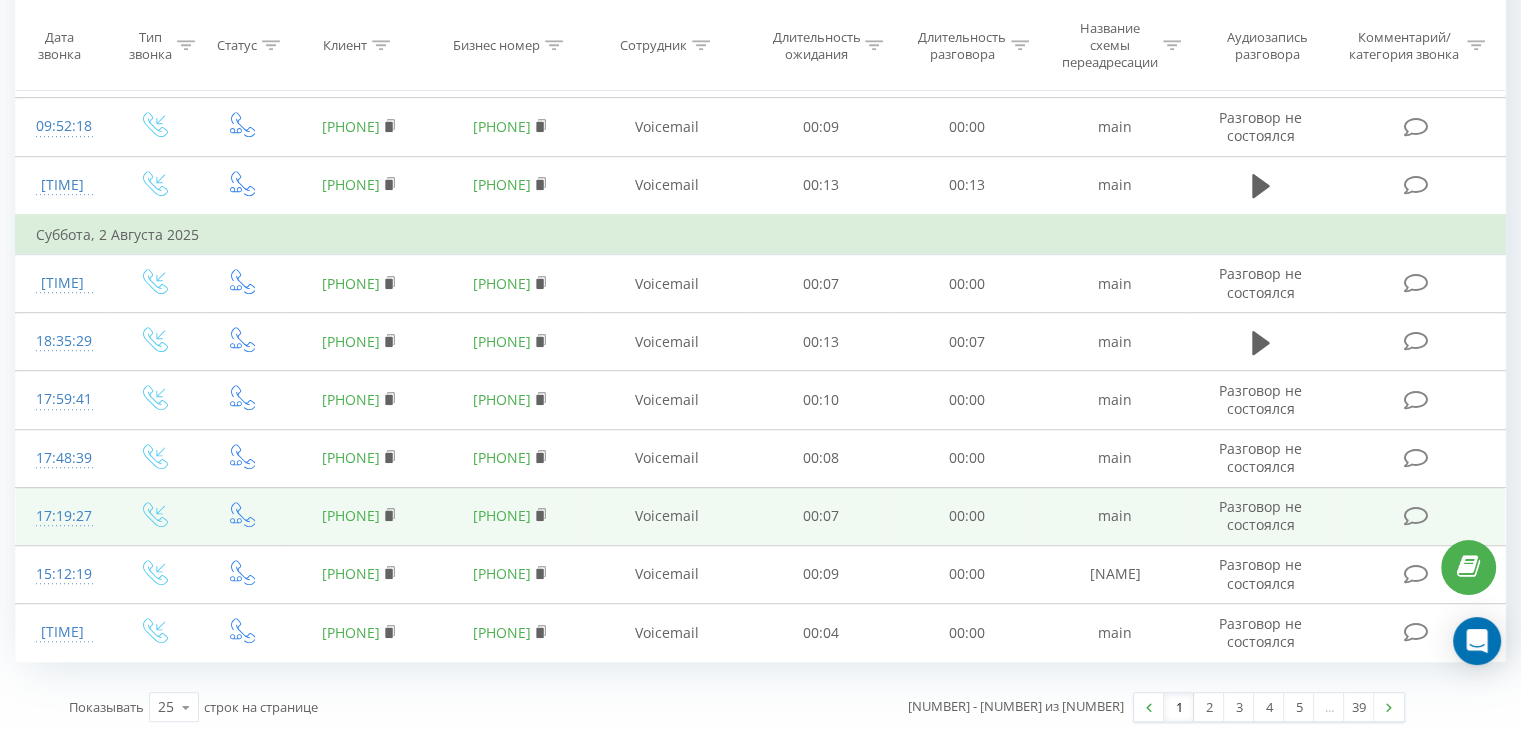 click on "[PHONE]" at bounding box center (351, 515) 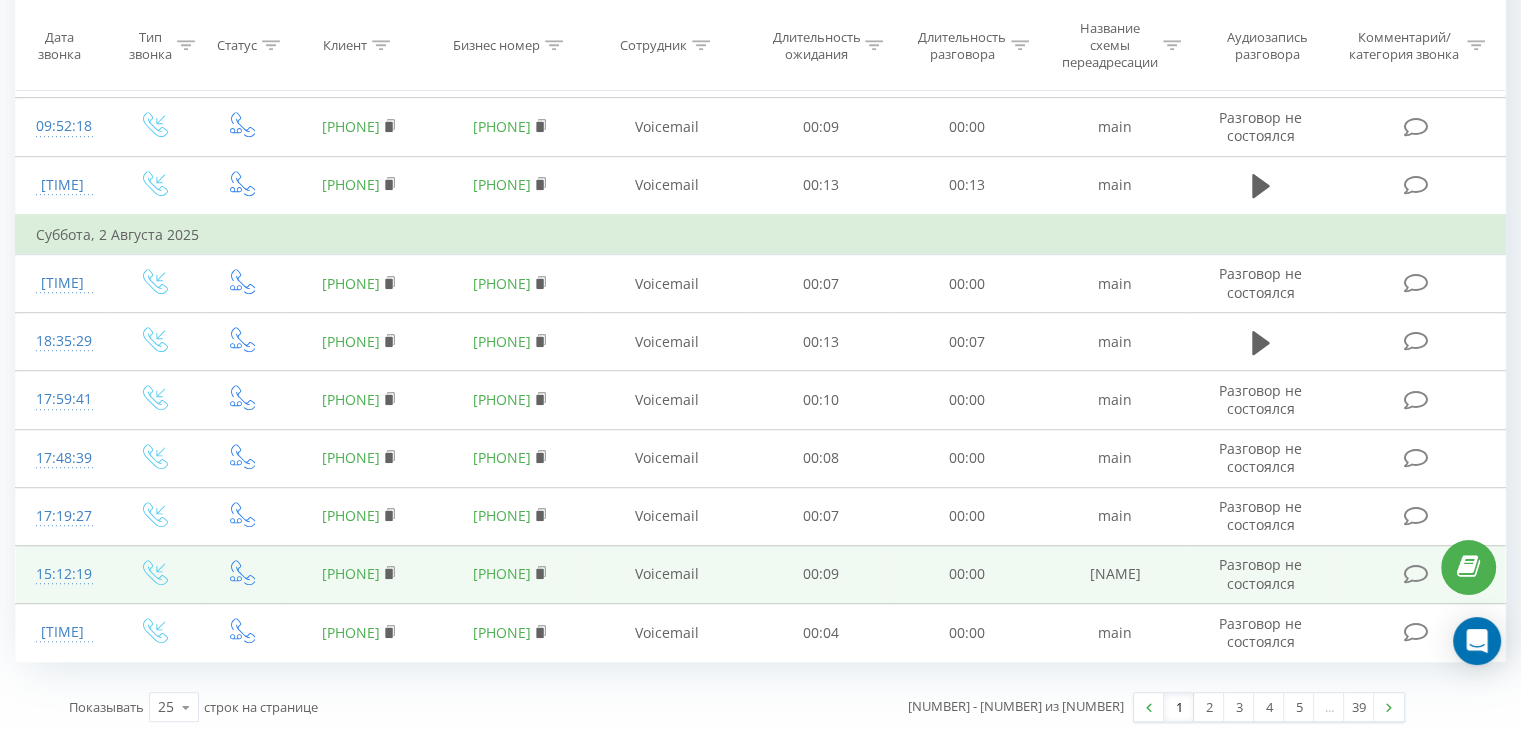 click on "[PHONE]" at bounding box center (351, 573) 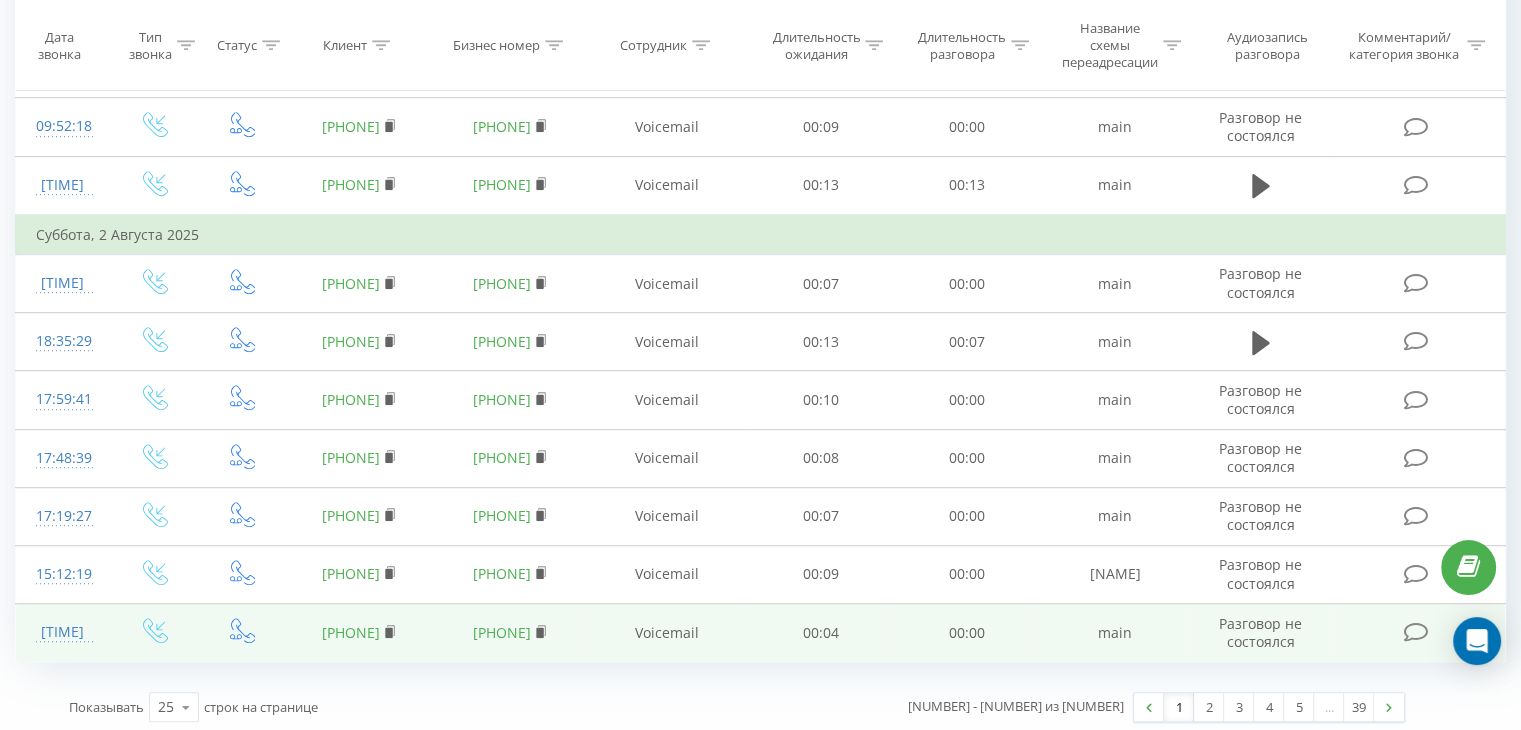 click on "[PHONE]" at bounding box center (351, 632) 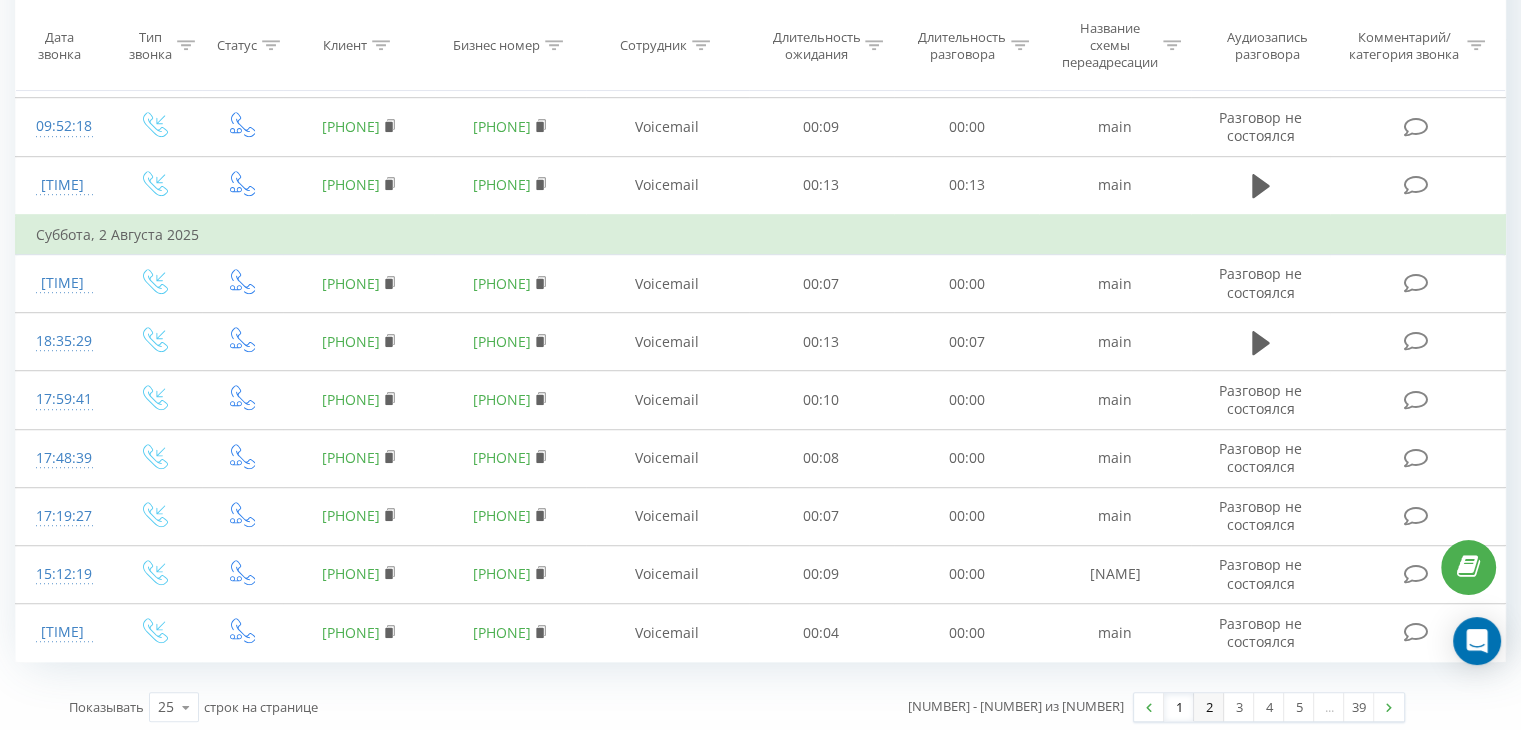 click on "2" at bounding box center [1209, 707] 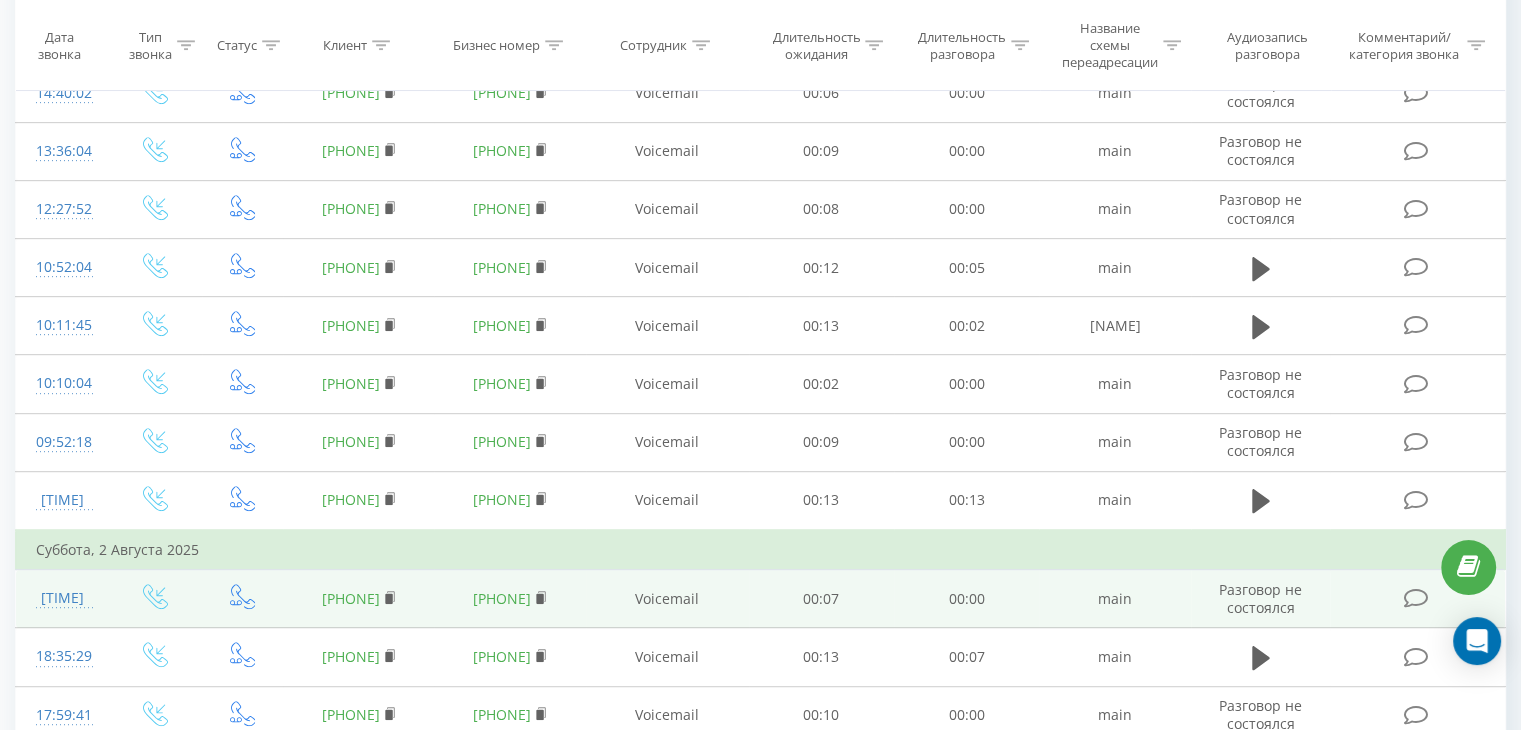 scroll, scrollTop: 1189, scrollLeft: 0, axis: vertical 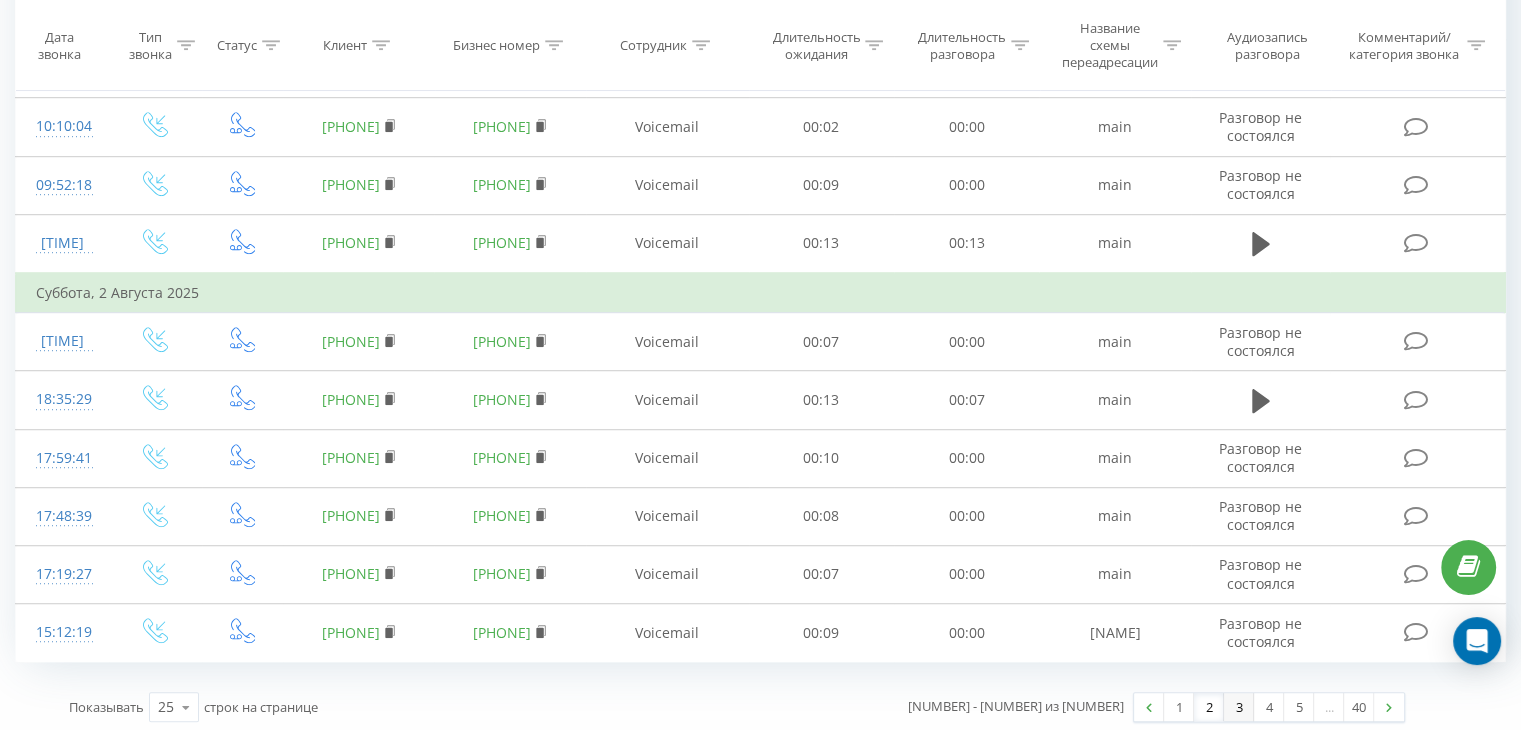 click on "3" at bounding box center [1239, 707] 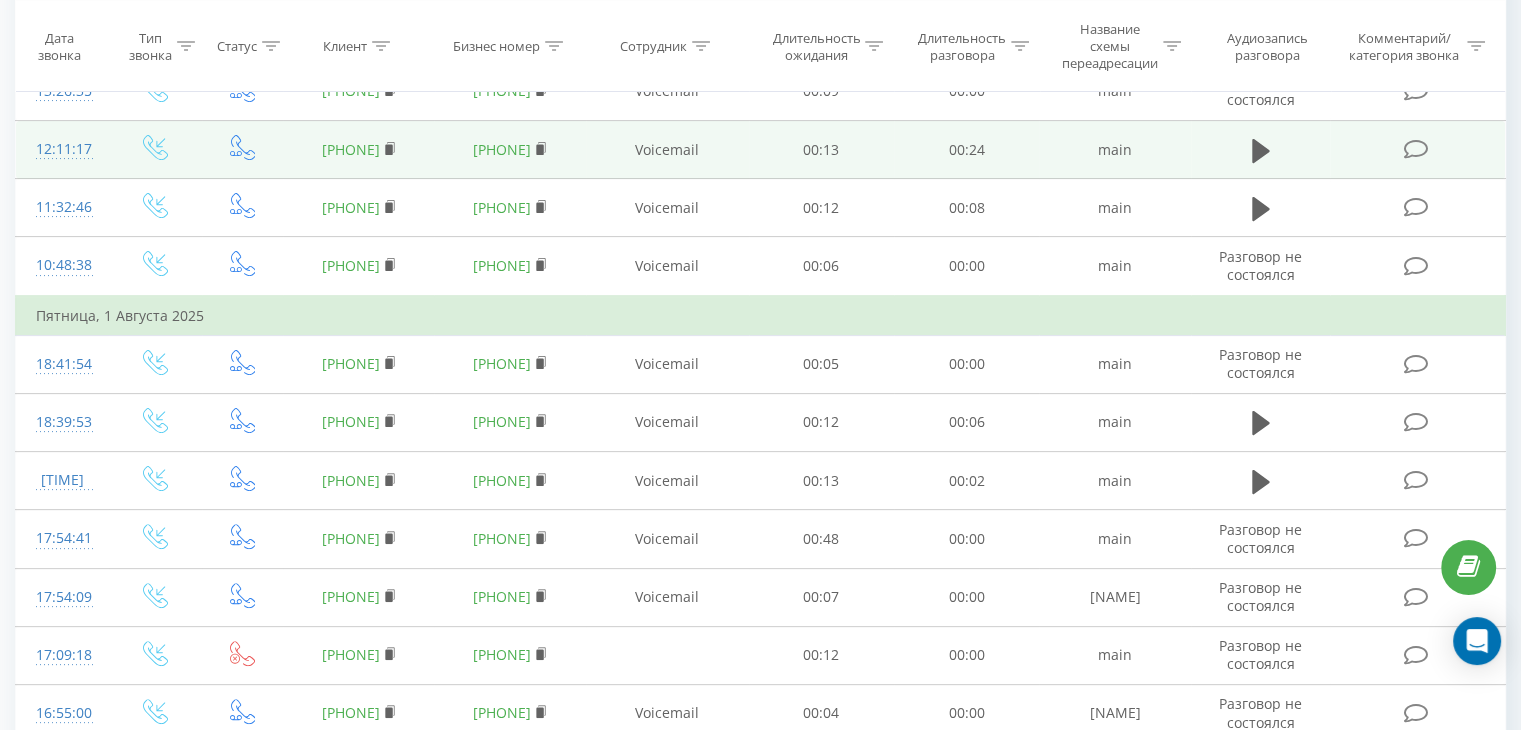 scroll, scrollTop: 132, scrollLeft: 0, axis: vertical 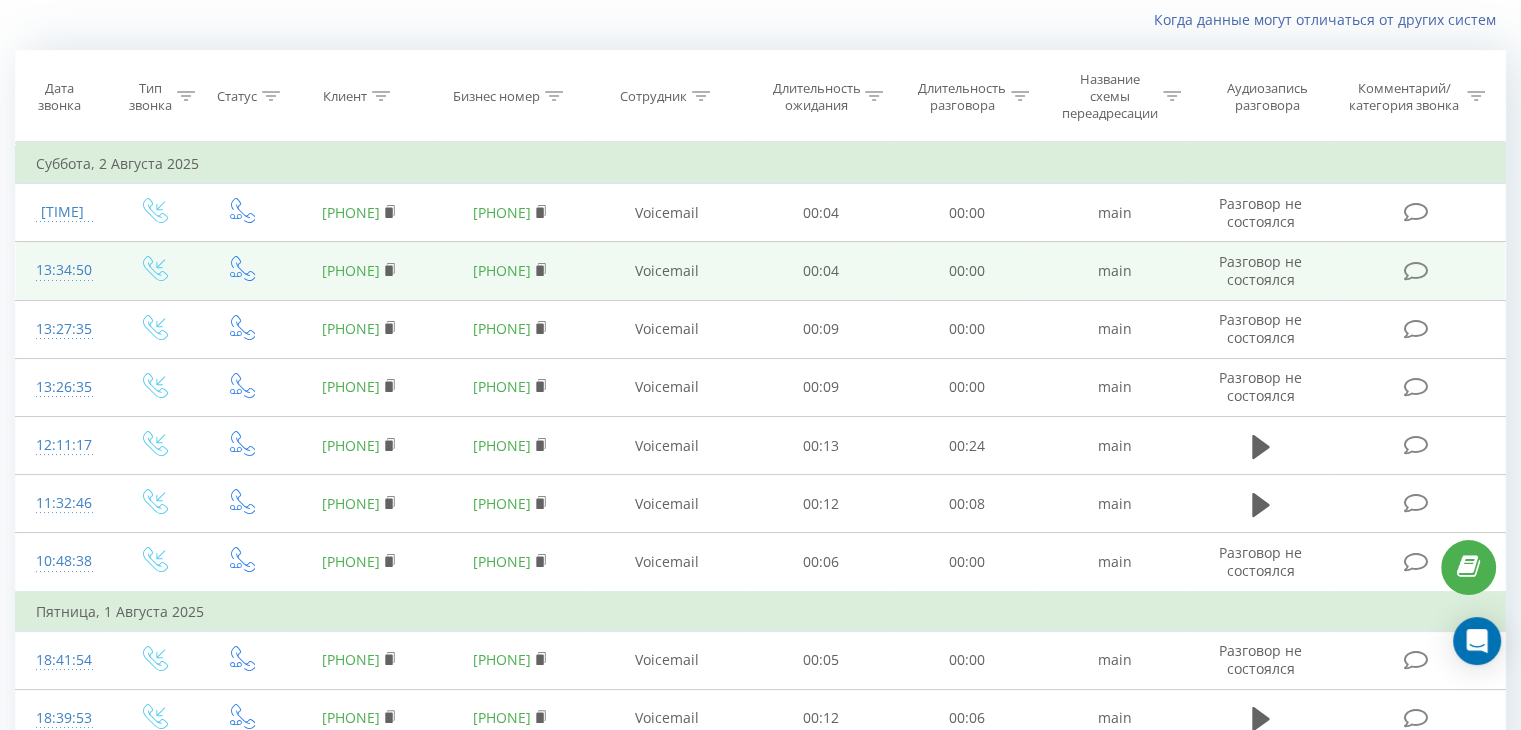 click on "[PHONE]" at bounding box center (351, 270) 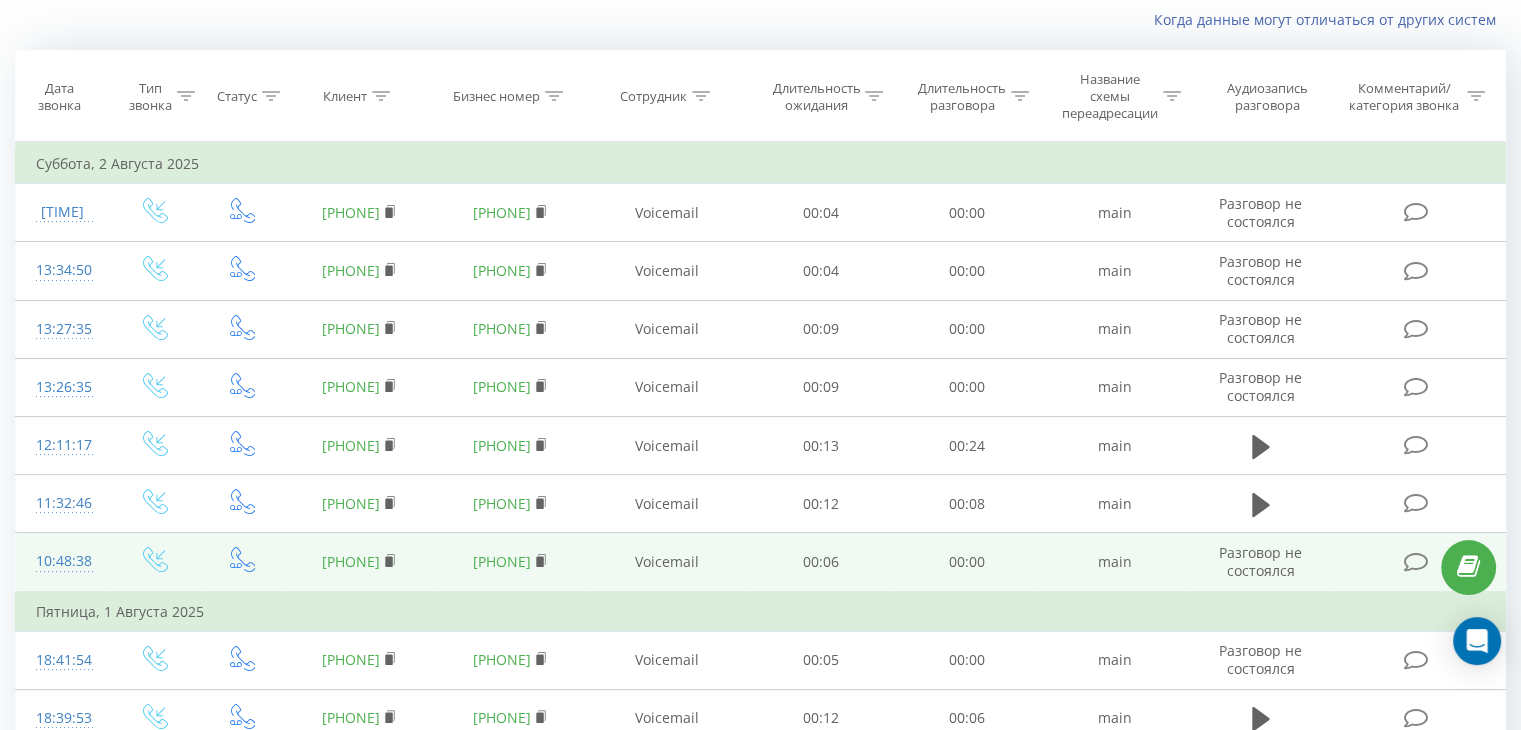 click on "[PHONE]" at bounding box center (351, 561) 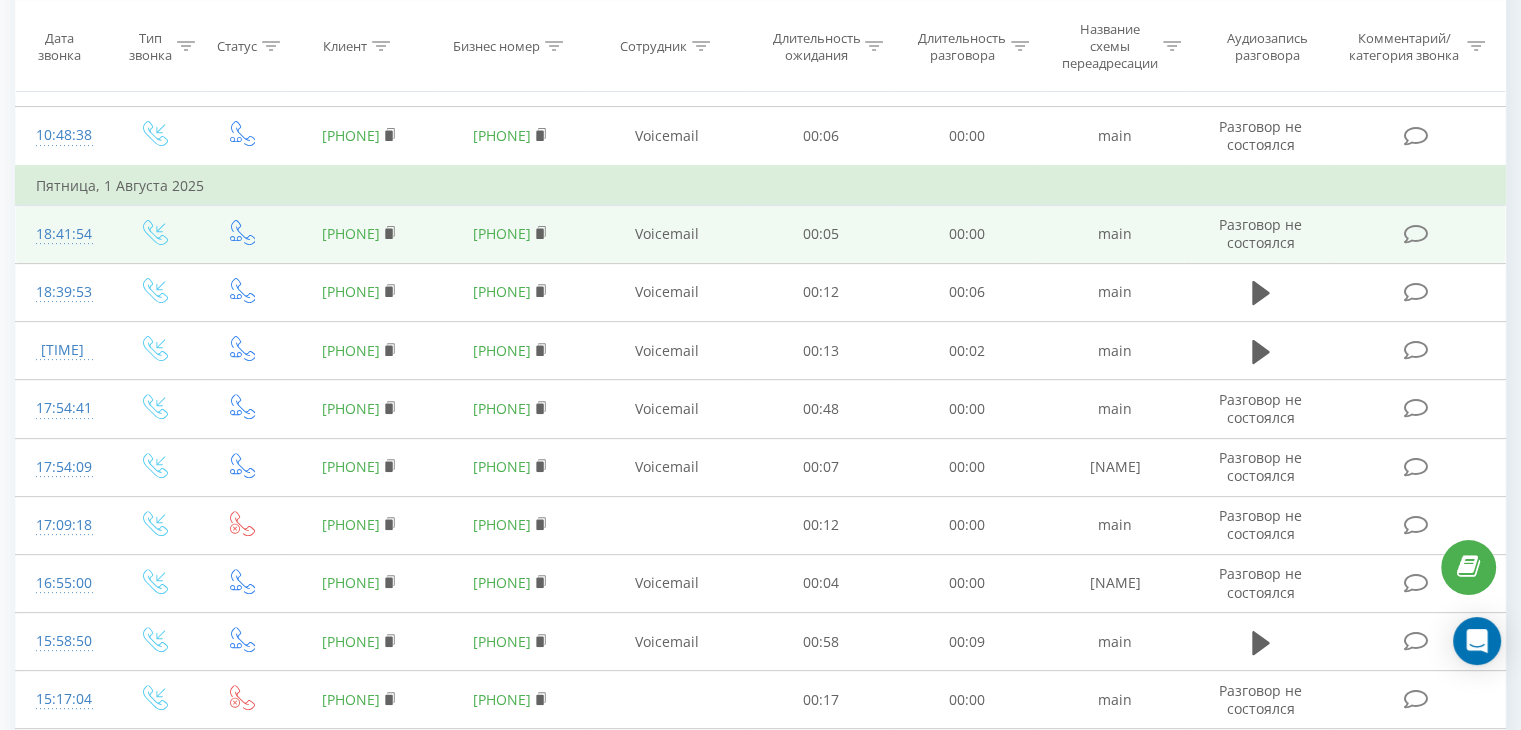 scroll, scrollTop: 532, scrollLeft: 0, axis: vertical 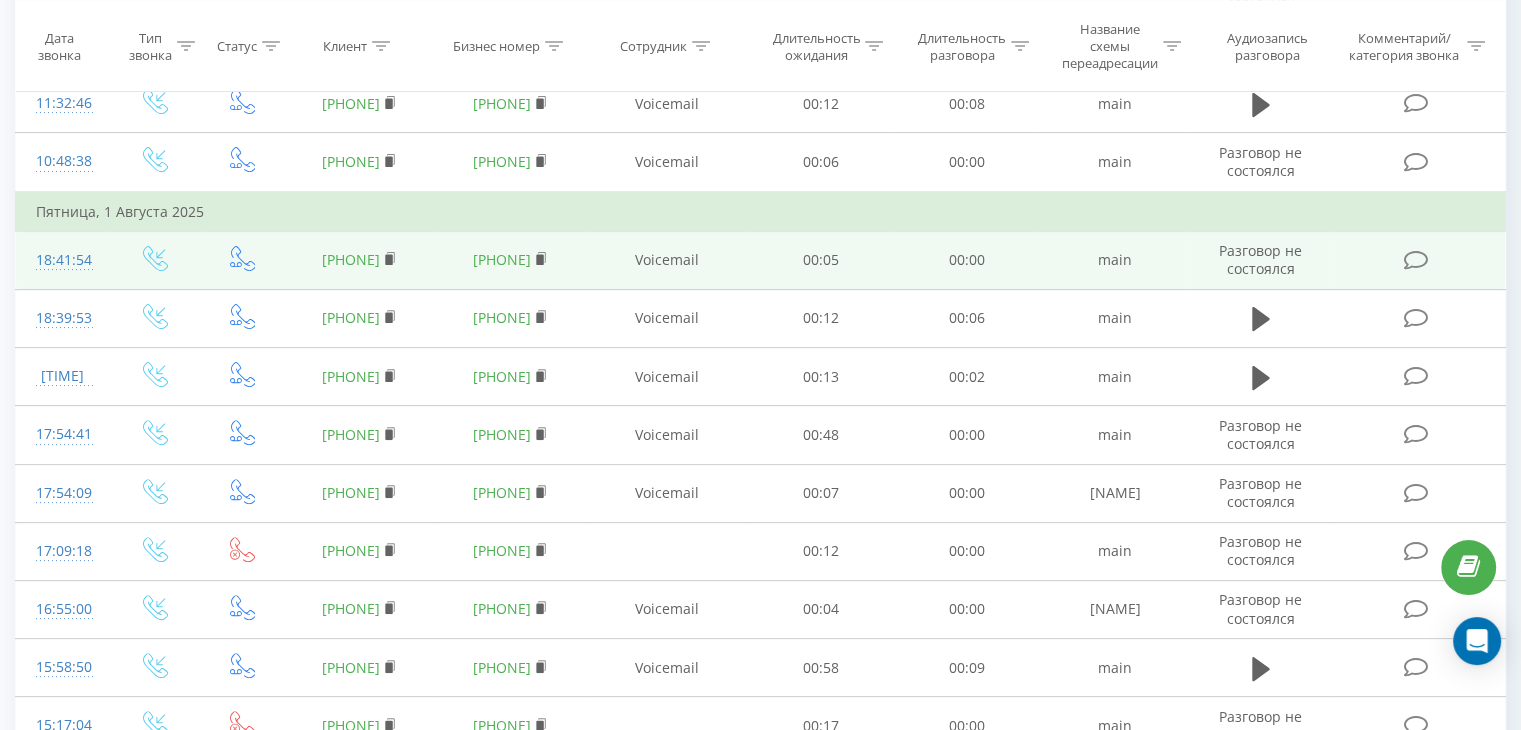 click on "[PHONE]" at bounding box center [351, 259] 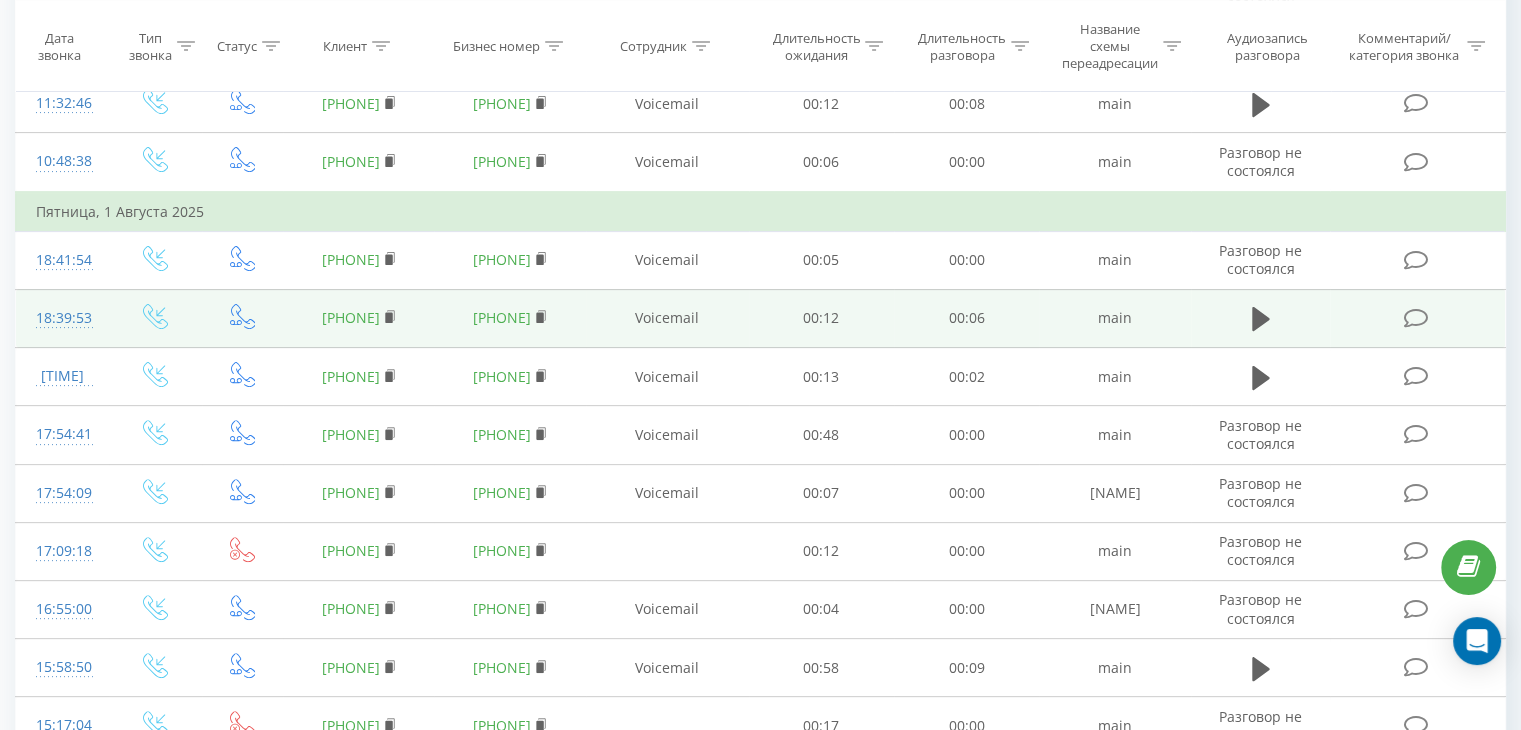 click on "[PHONE]" at bounding box center [351, 317] 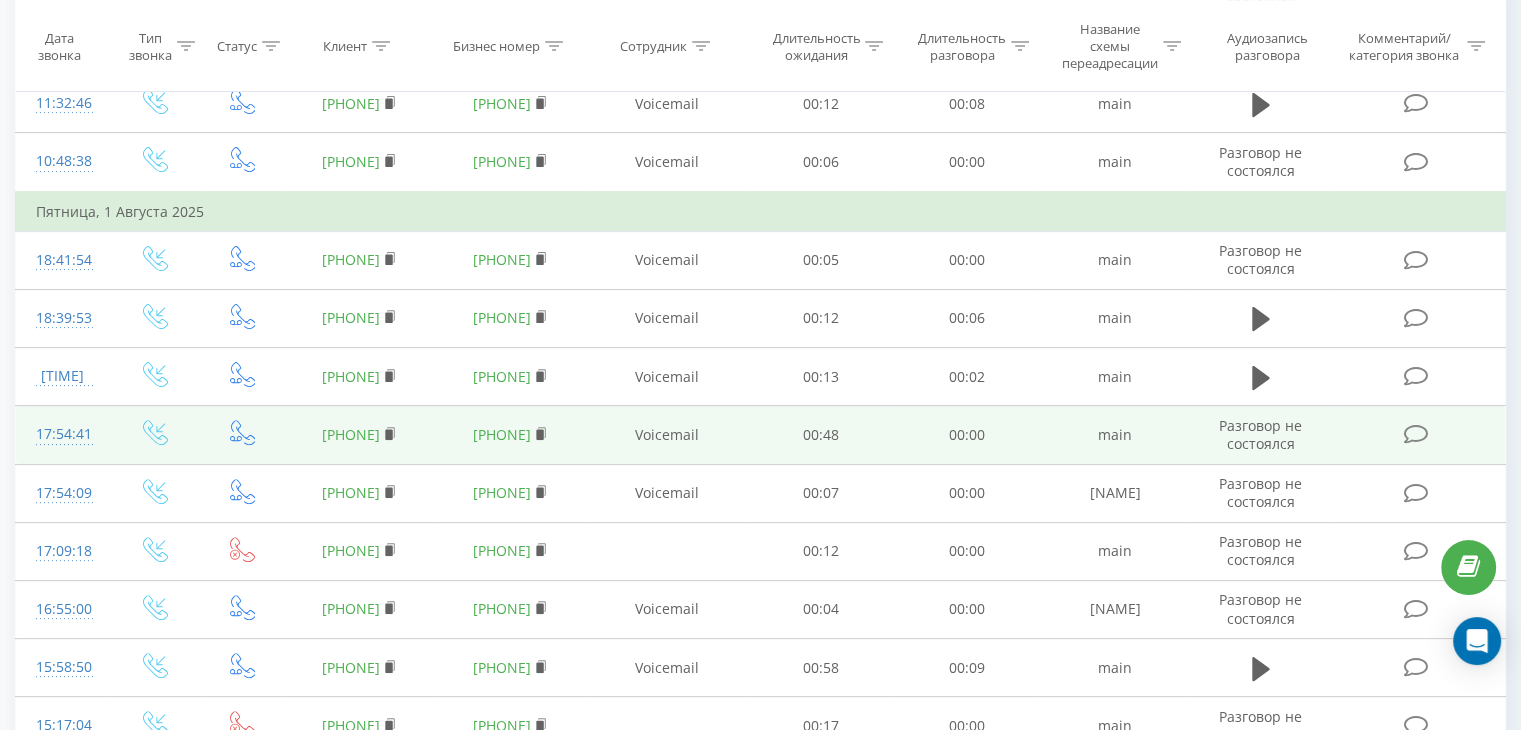 click on "[PHONE]" at bounding box center [351, 434] 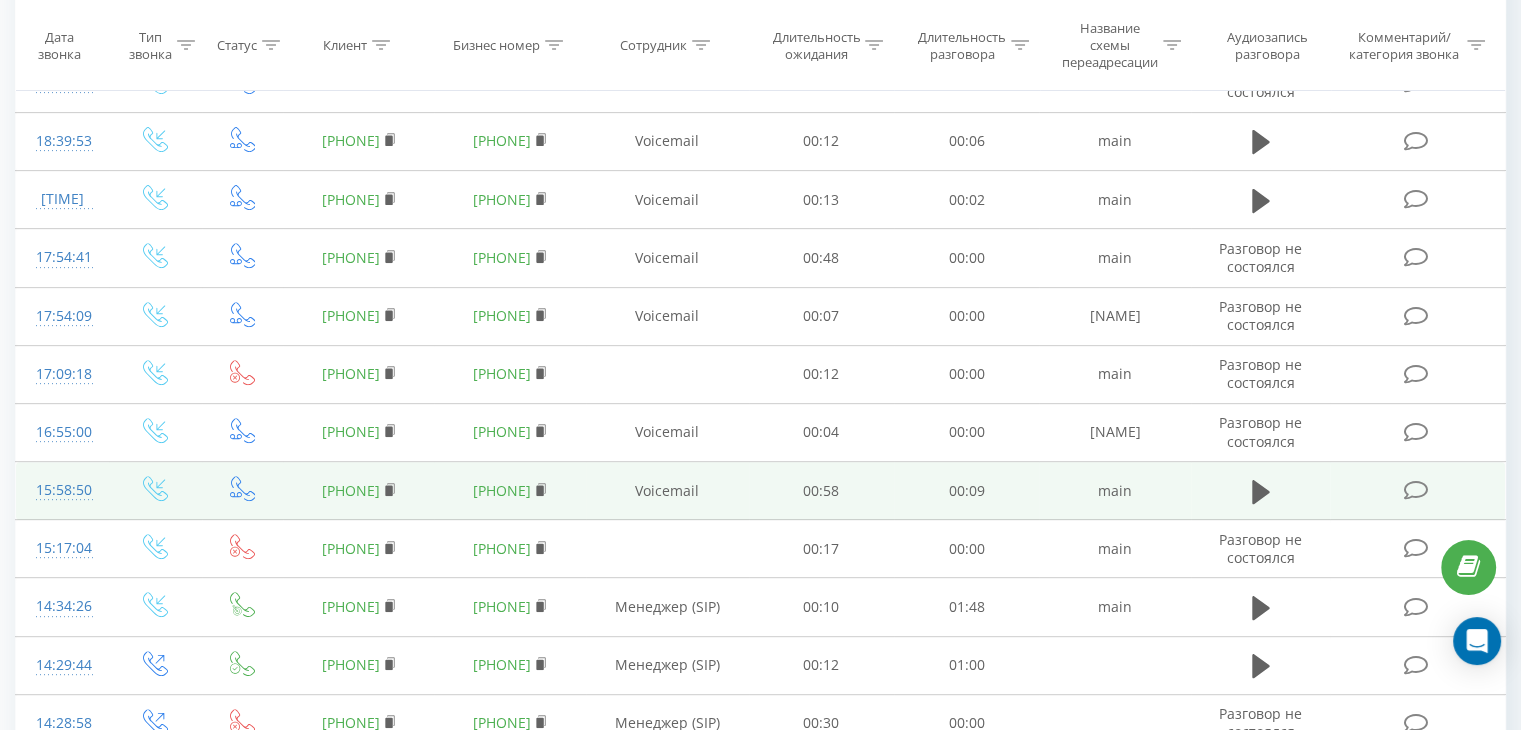 scroll, scrollTop: 732, scrollLeft: 0, axis: vertical 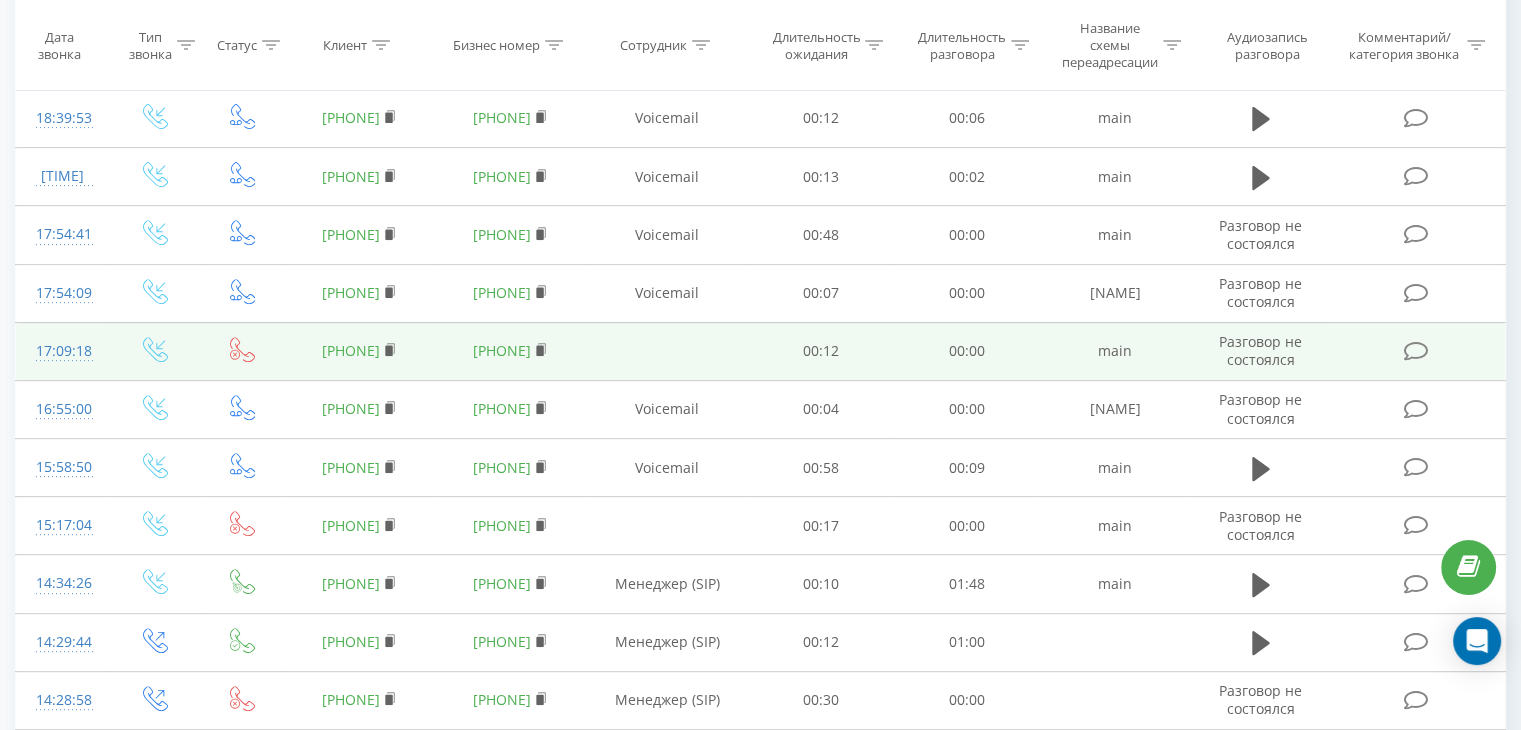 click on "[PHONE]" at bounding box center (351, 350) 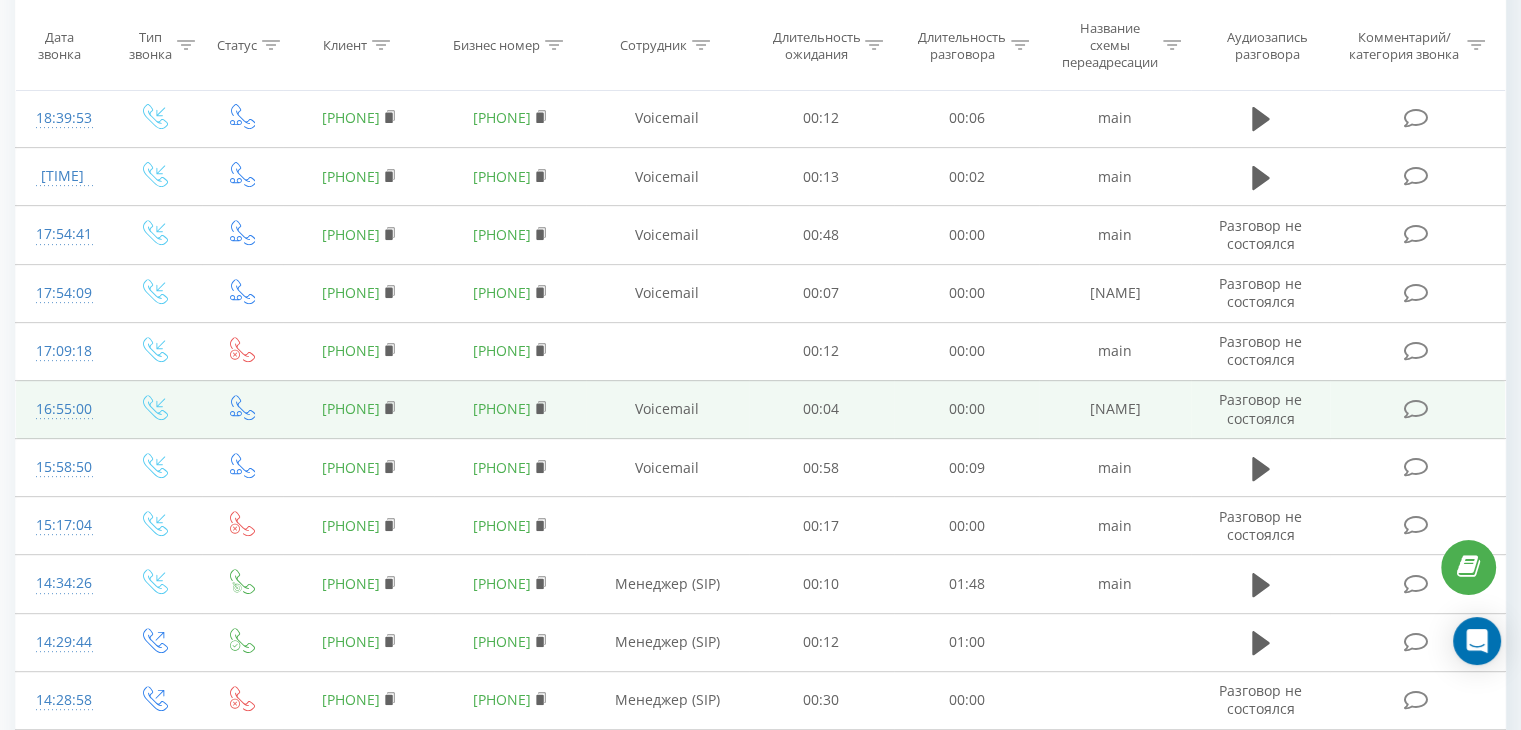 click on "[PHONE]" at bounding box center (351, 408) 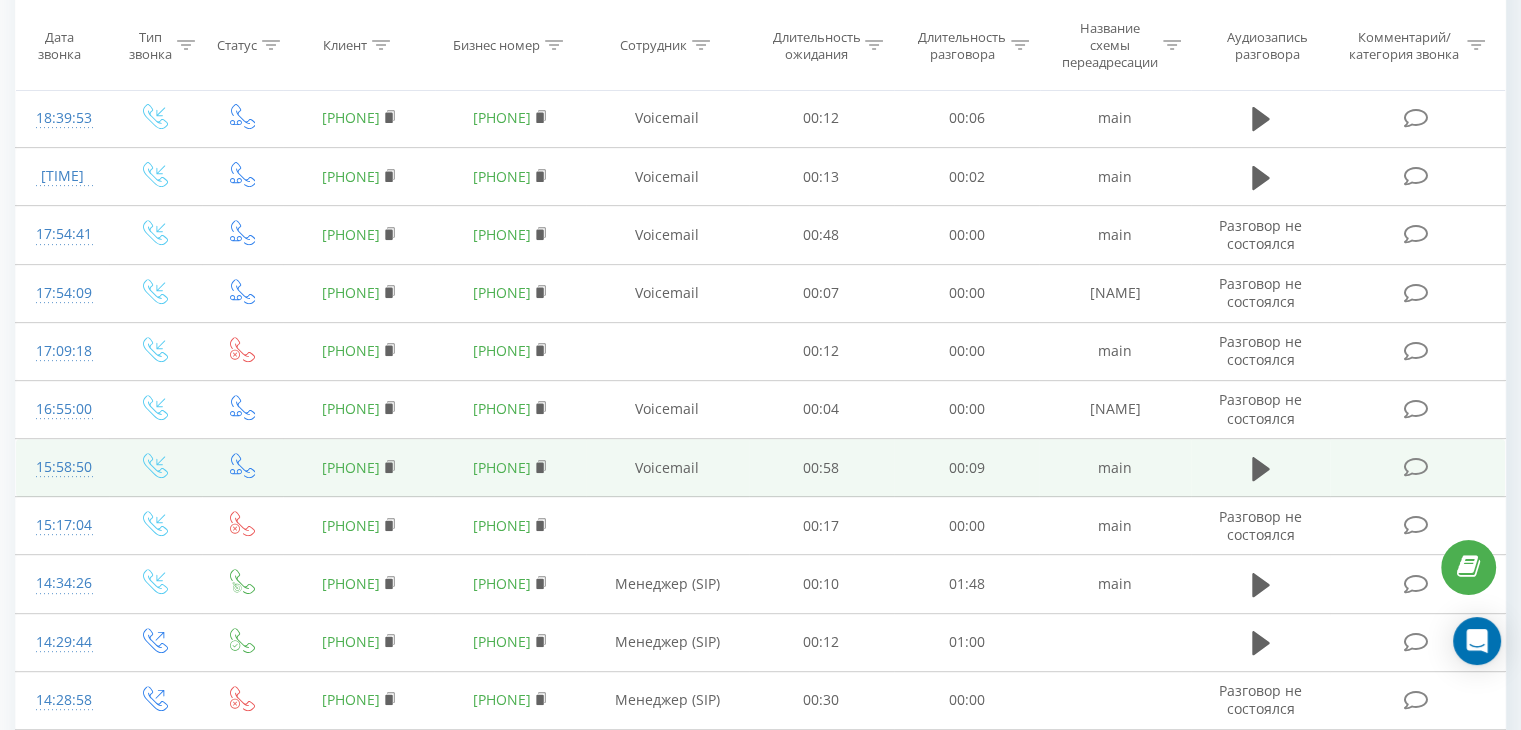 click on "[PHONE]" at bounding box center [351, 467] 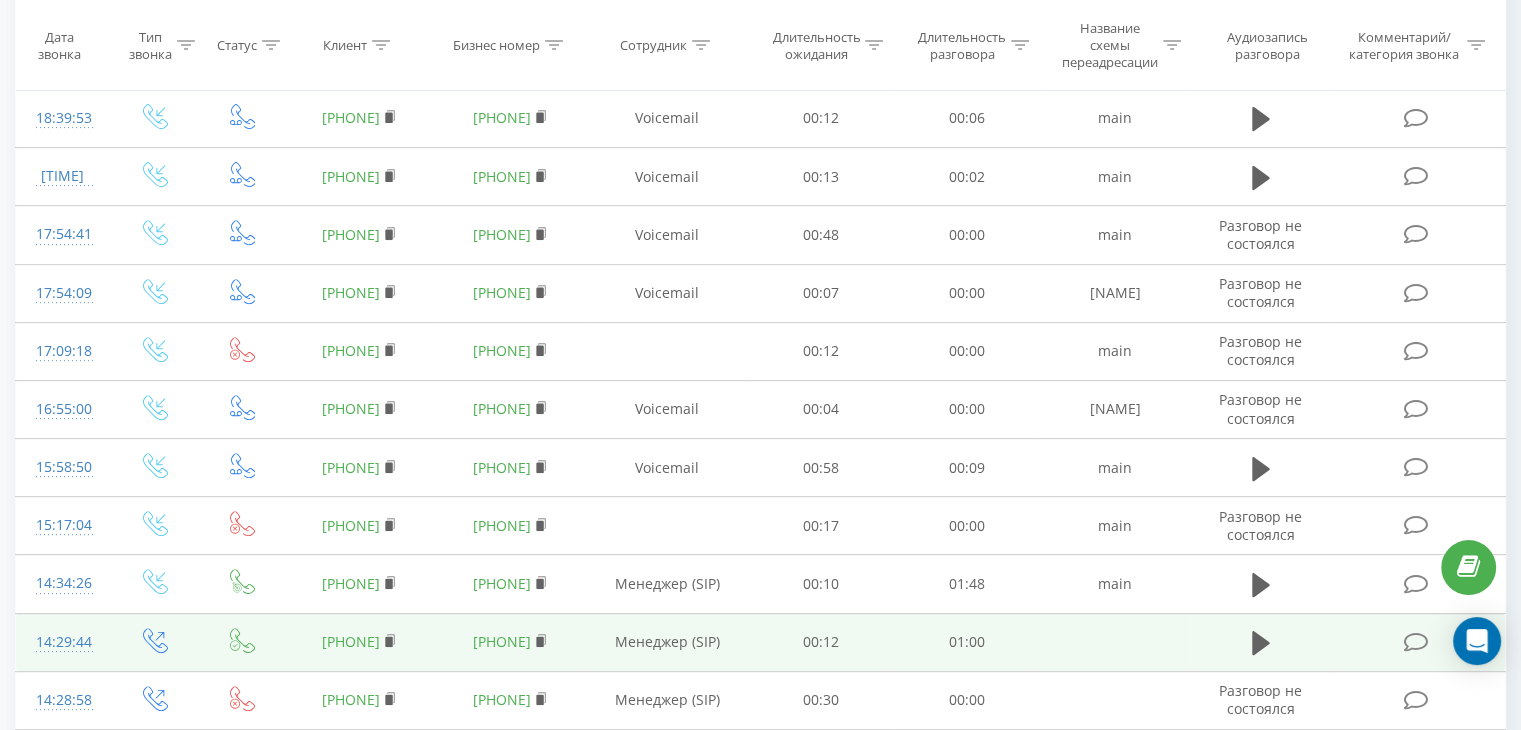 scroll, scrollTop: 1150, scrollLeft: 0, axis: vertical 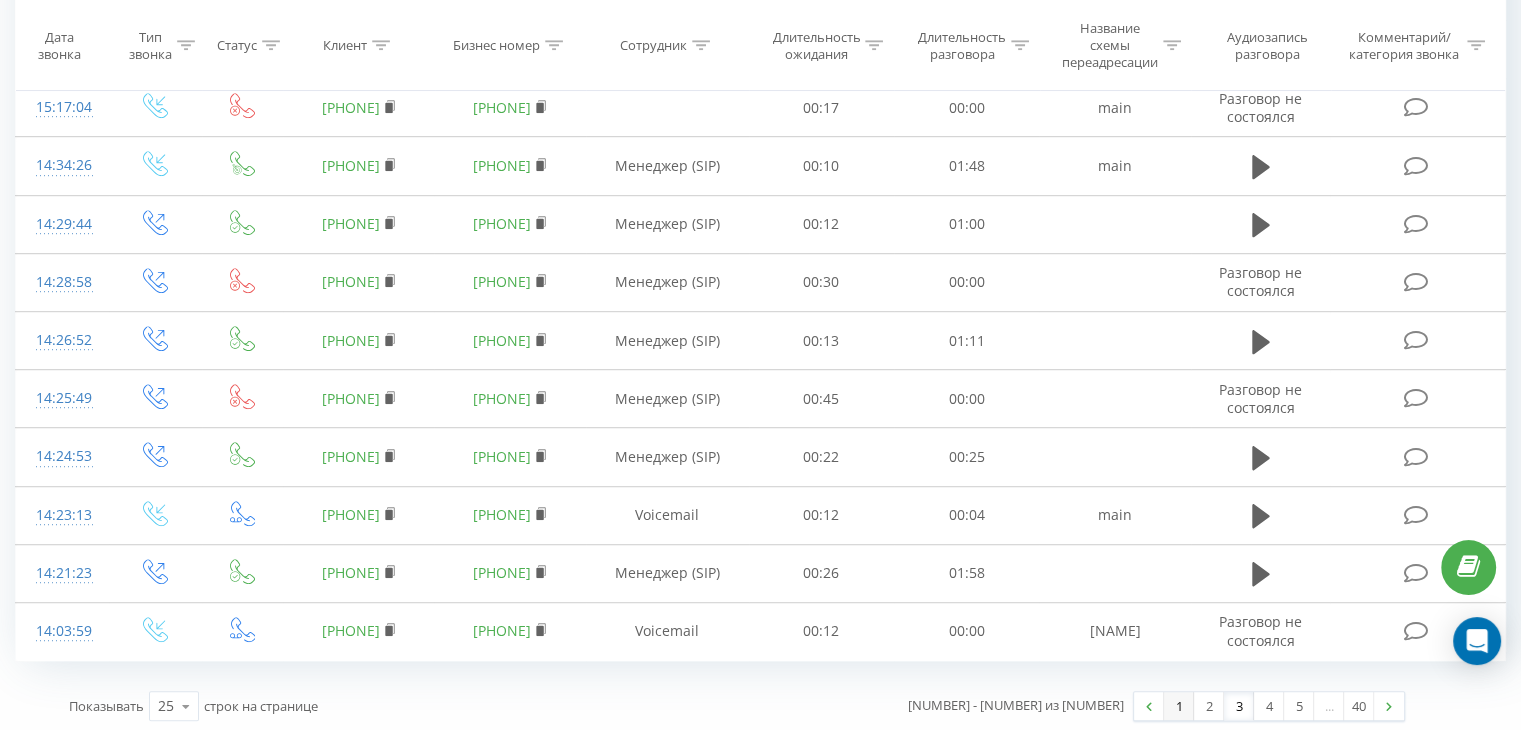 click on "1" at bounding box center [1179, 706] 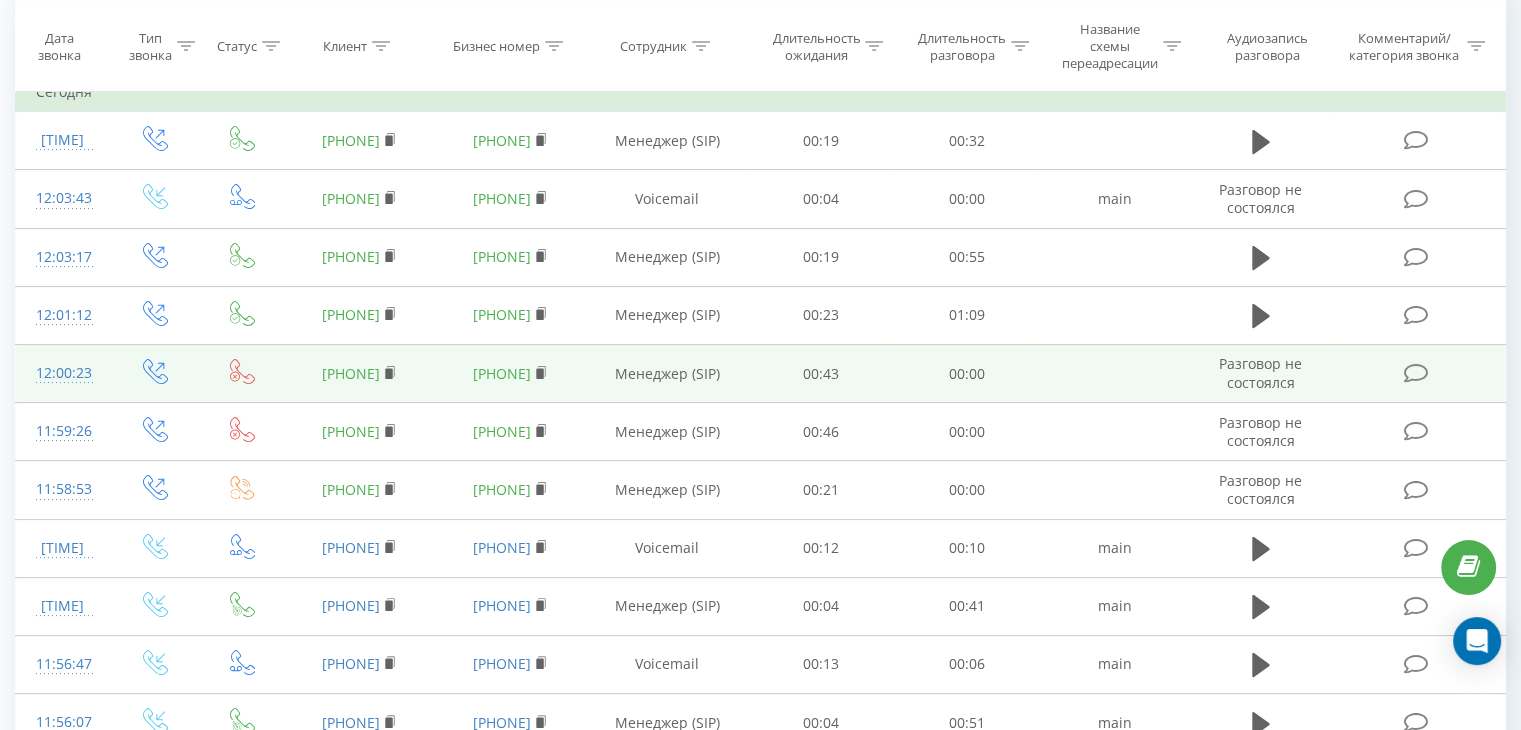 scroll, scrollTop: 132, scrollLeft: 0, axis: vertical 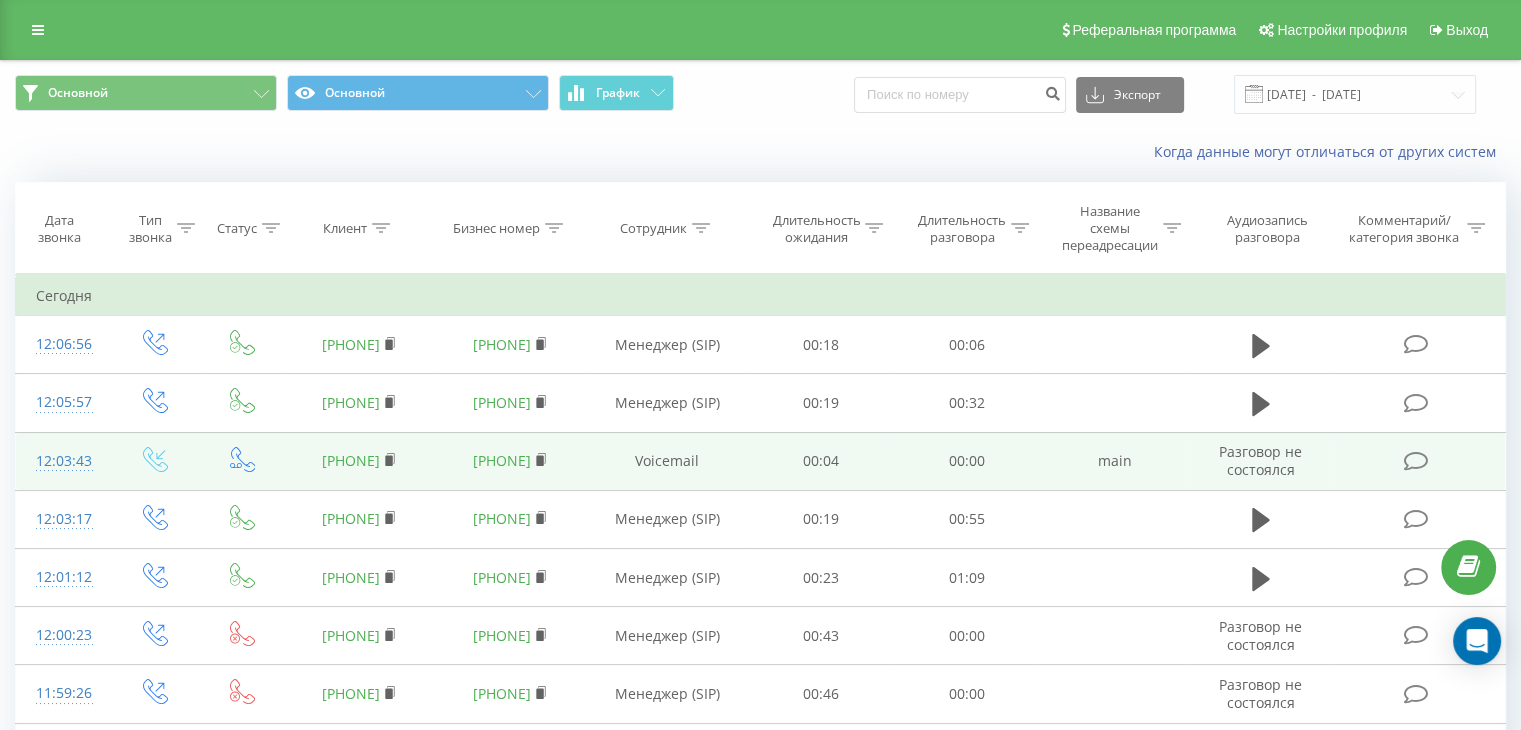 click on "[PHONE]" at bounding box center [351, 460] 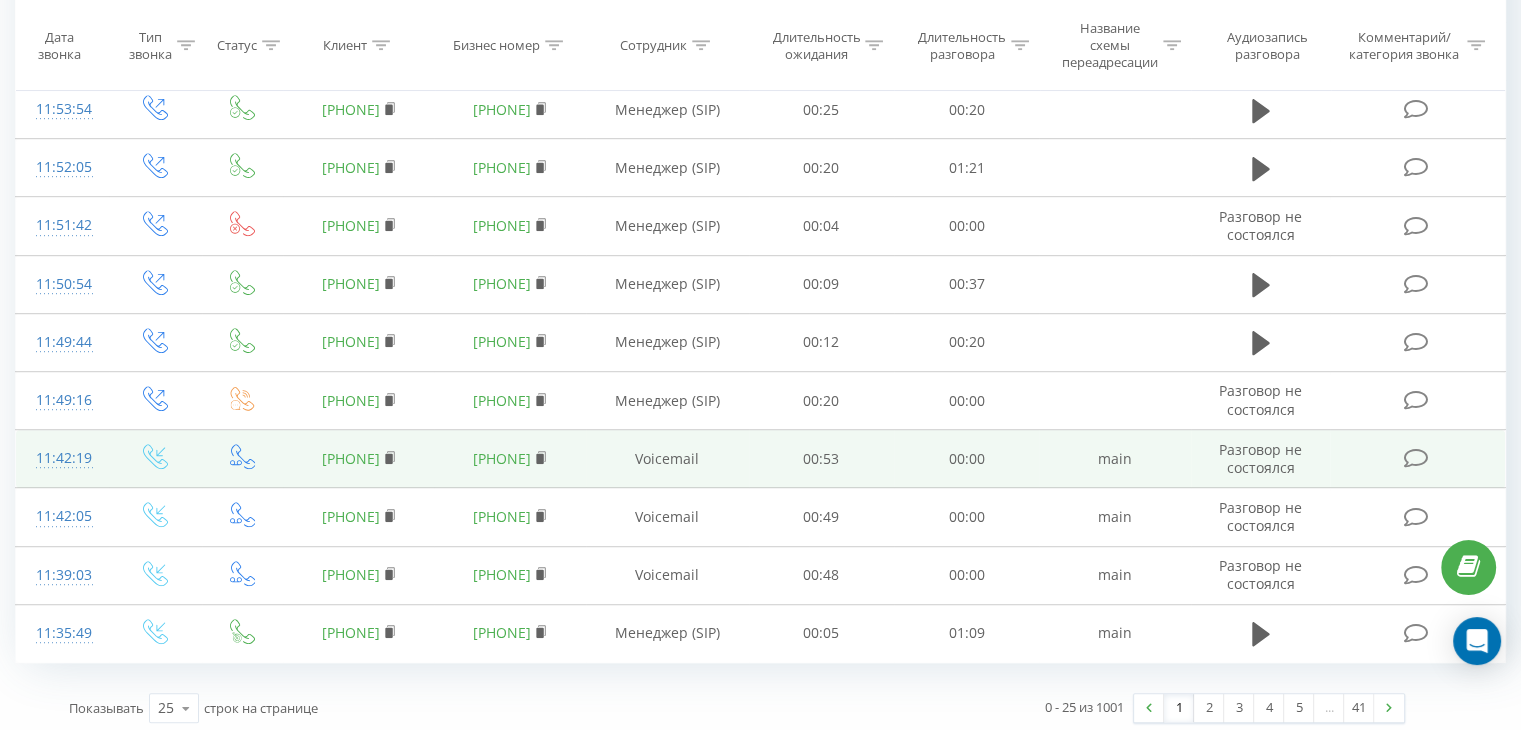 scroll, scrollTop: 1110, scrollLeft: 0, axis: vertical 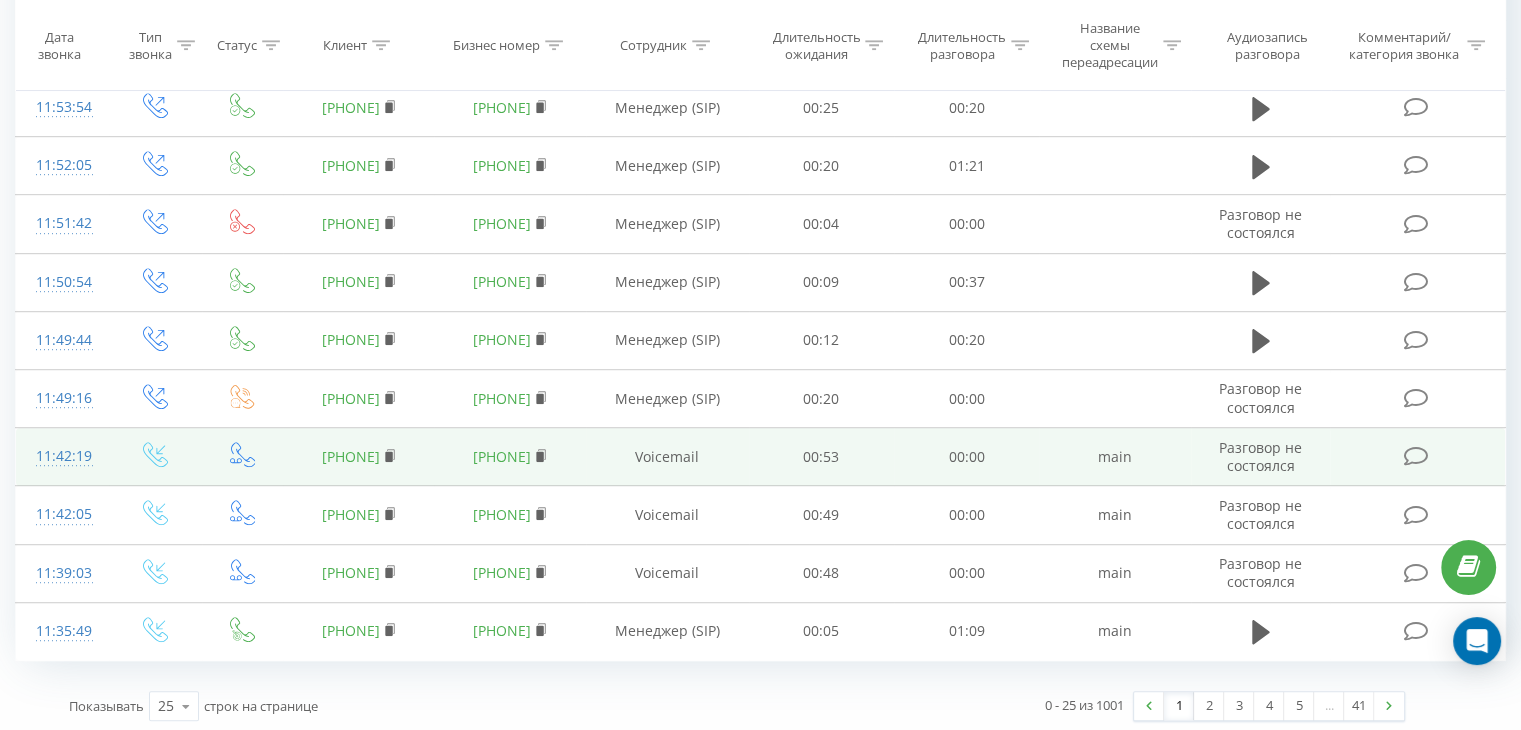 click on "[PHONE]" at bounding box center [351, 456] 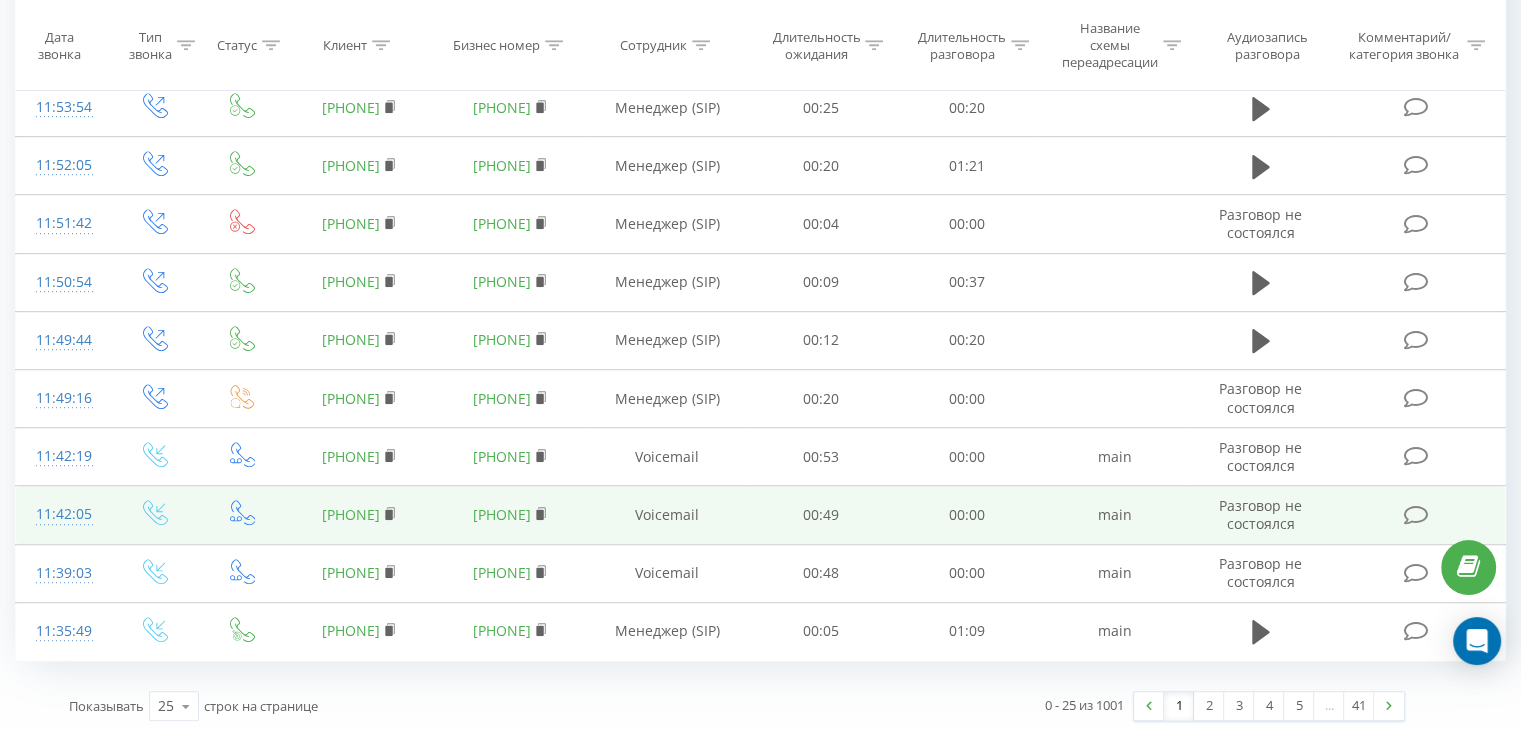 click on "[PHONE]" at bounding box center [351, 514] 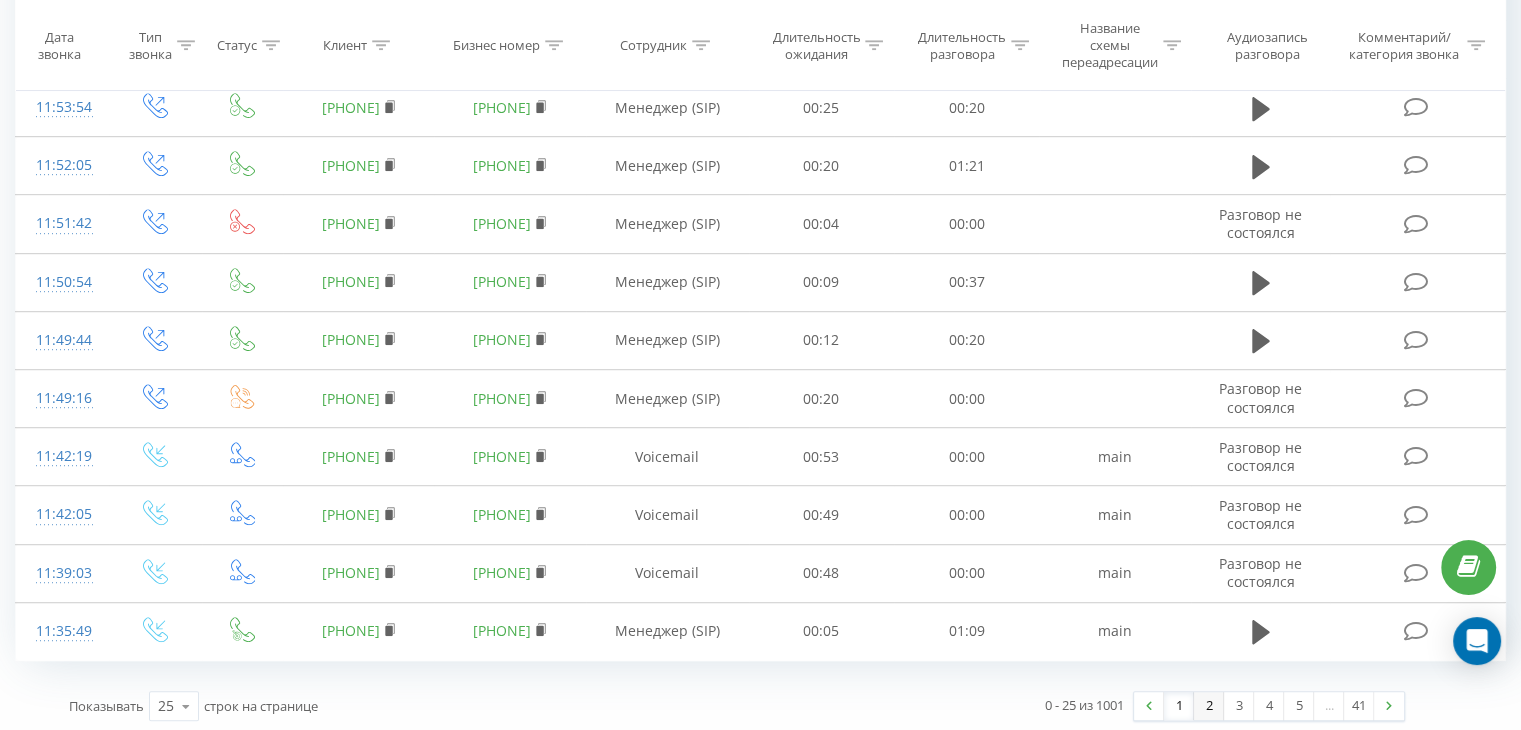 click on "2" at bounding box center (1209, 706) 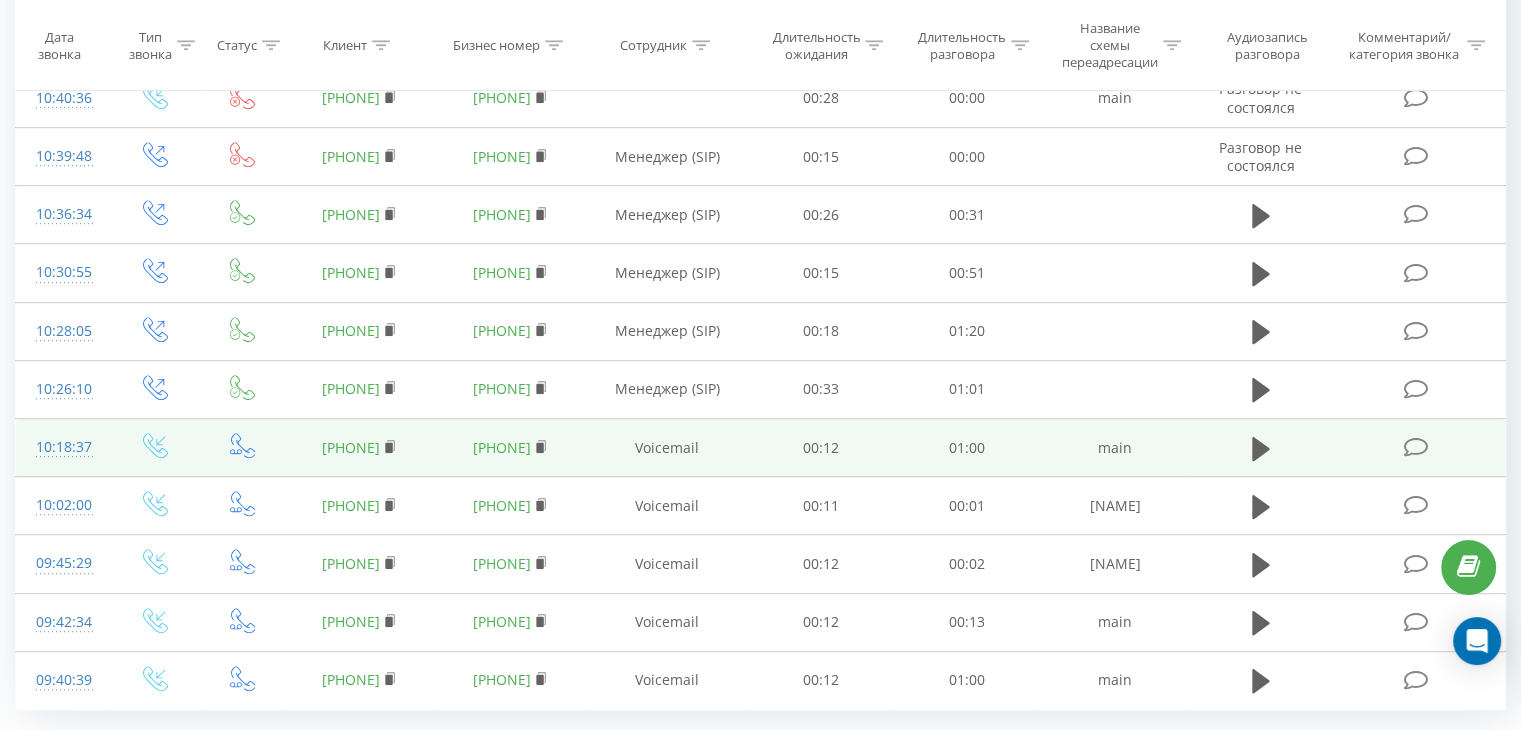 scroll, scrollTop: 1110, scrollLeft: 0, axis: vertical 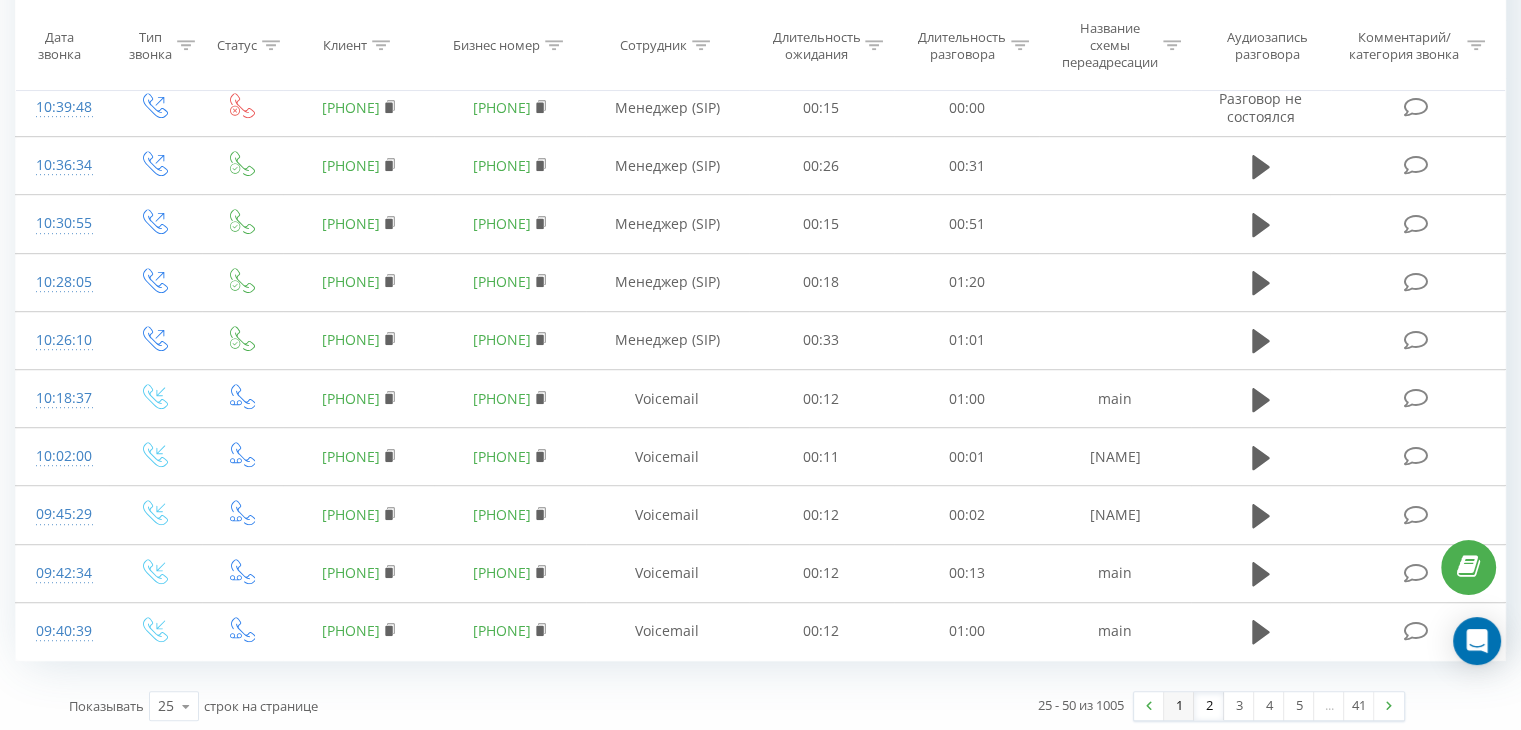 click on "1" at bounding box center [1179, 706] 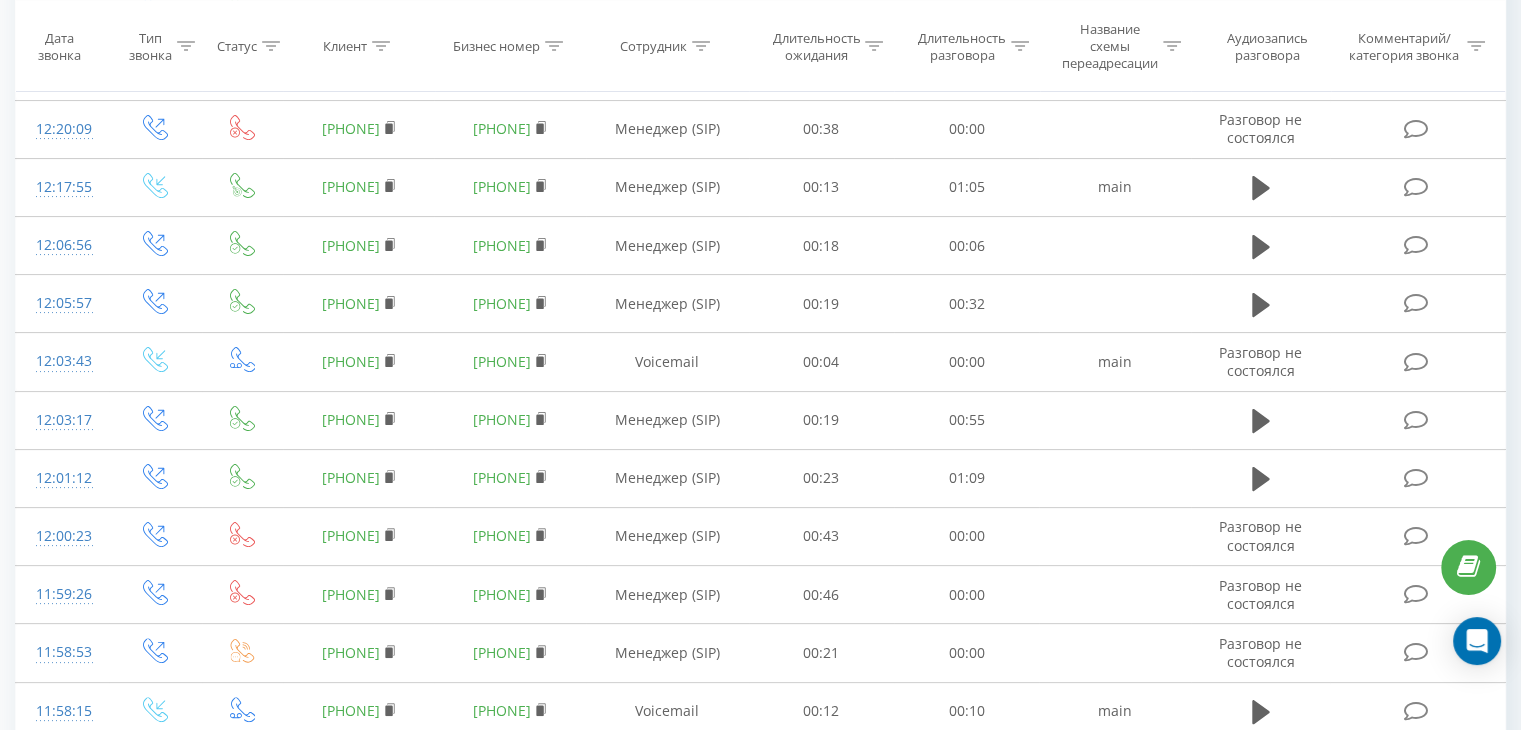 scroll, scrollTop: 132, scrollLeft: 0, axis: vertical 